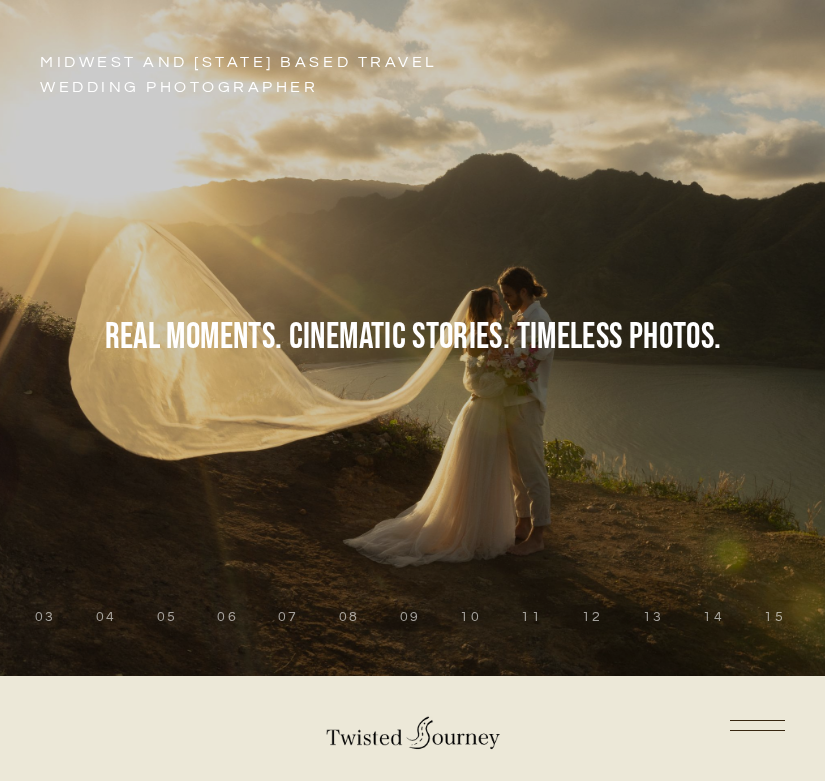 scroll, scrollTop: 0, scrollLeft: 0, axis: both 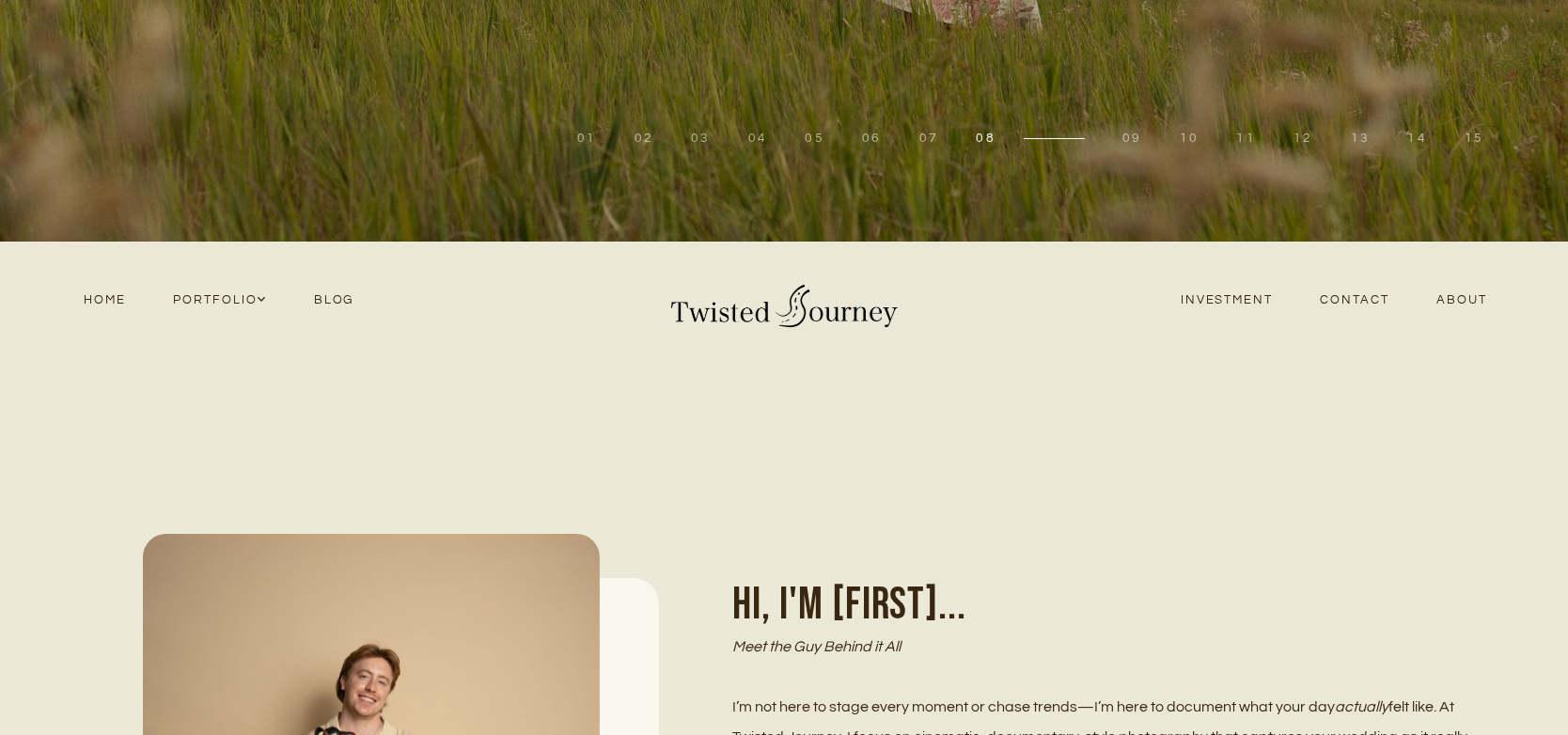 click on "Investment" at bounding box center [1227, 300] 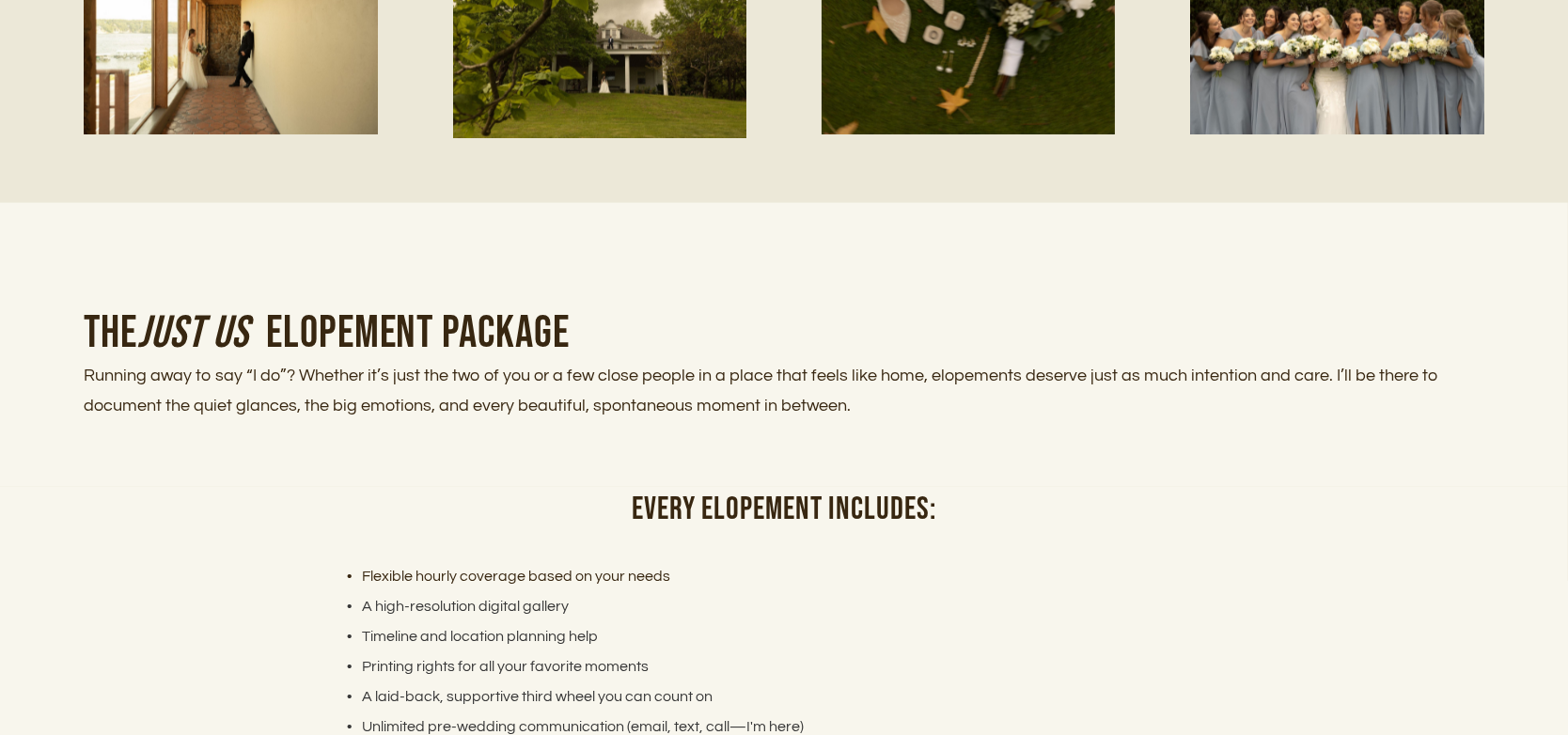 scroll, scrollTop: 4224, scrollLeft: 0, axis: vertical 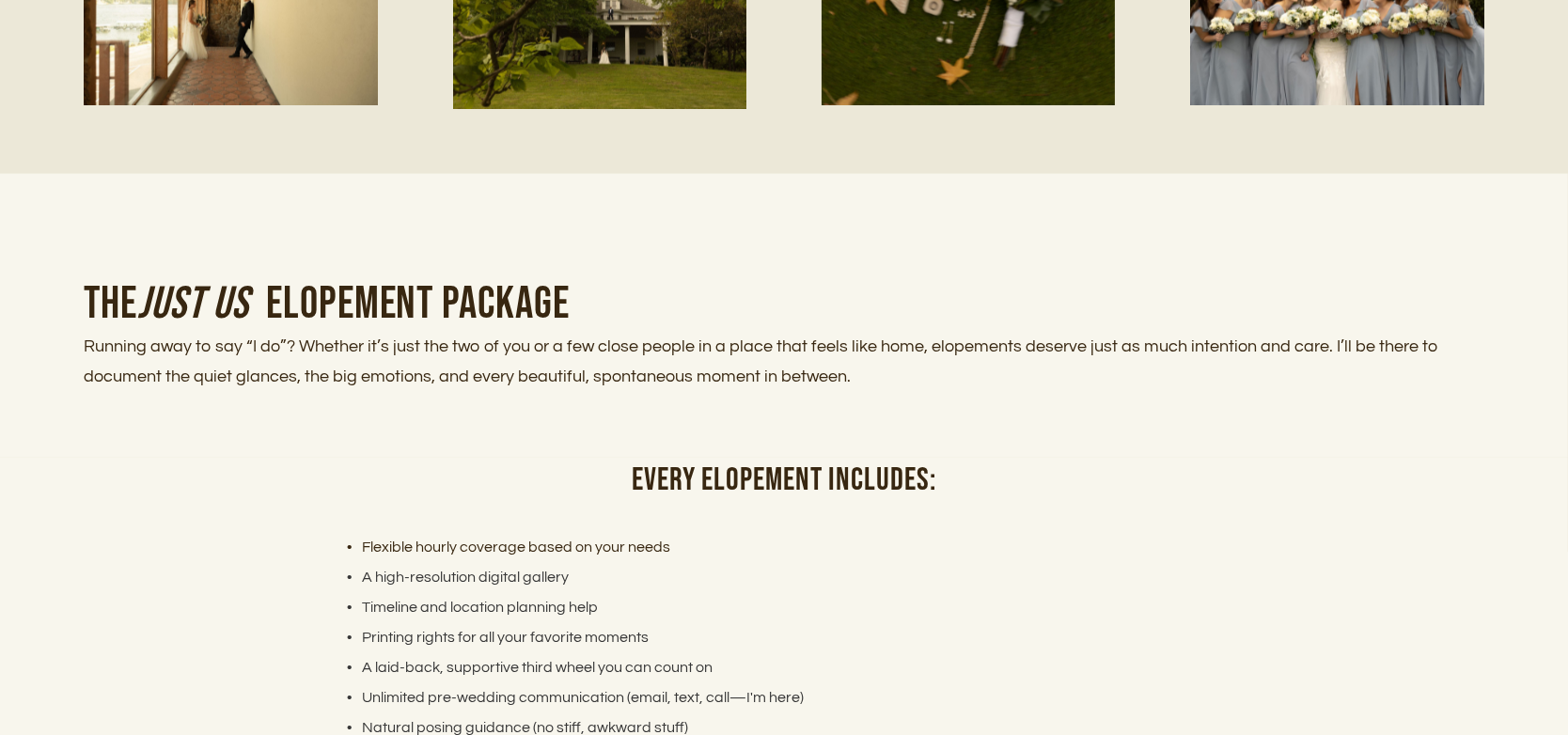 click on "Running away to say “I do”? Whether it’s just the two of you or a few close people in a place that feels like home, elopements deserve just as much intention and care. I’ll be there to document the quiet glances, the big emotions, and every beautiful, spontaneous moment in between." at bounding box center (784, 362) 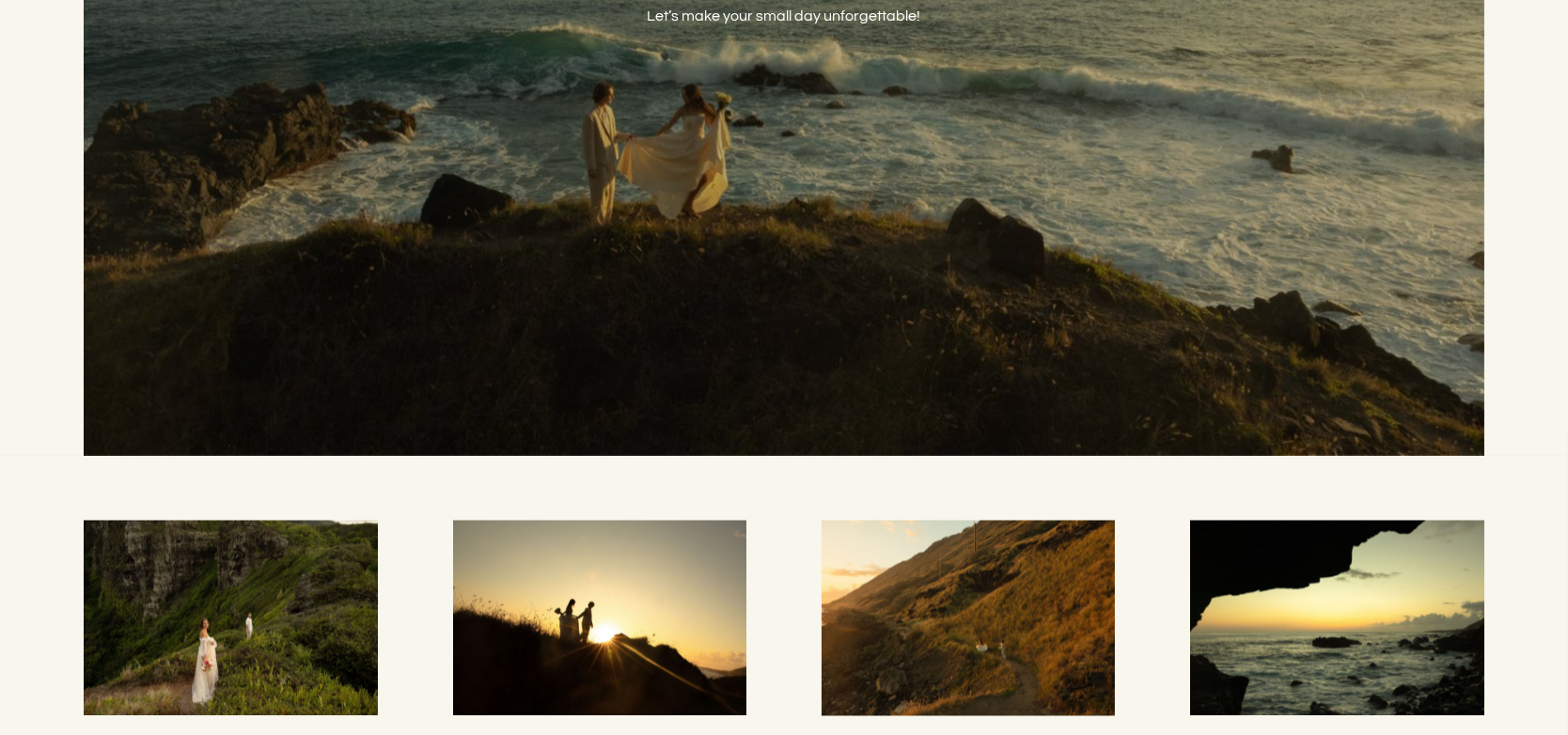 scroll, scrollTop: 5070, scrollLeft: 0, axis: vertical 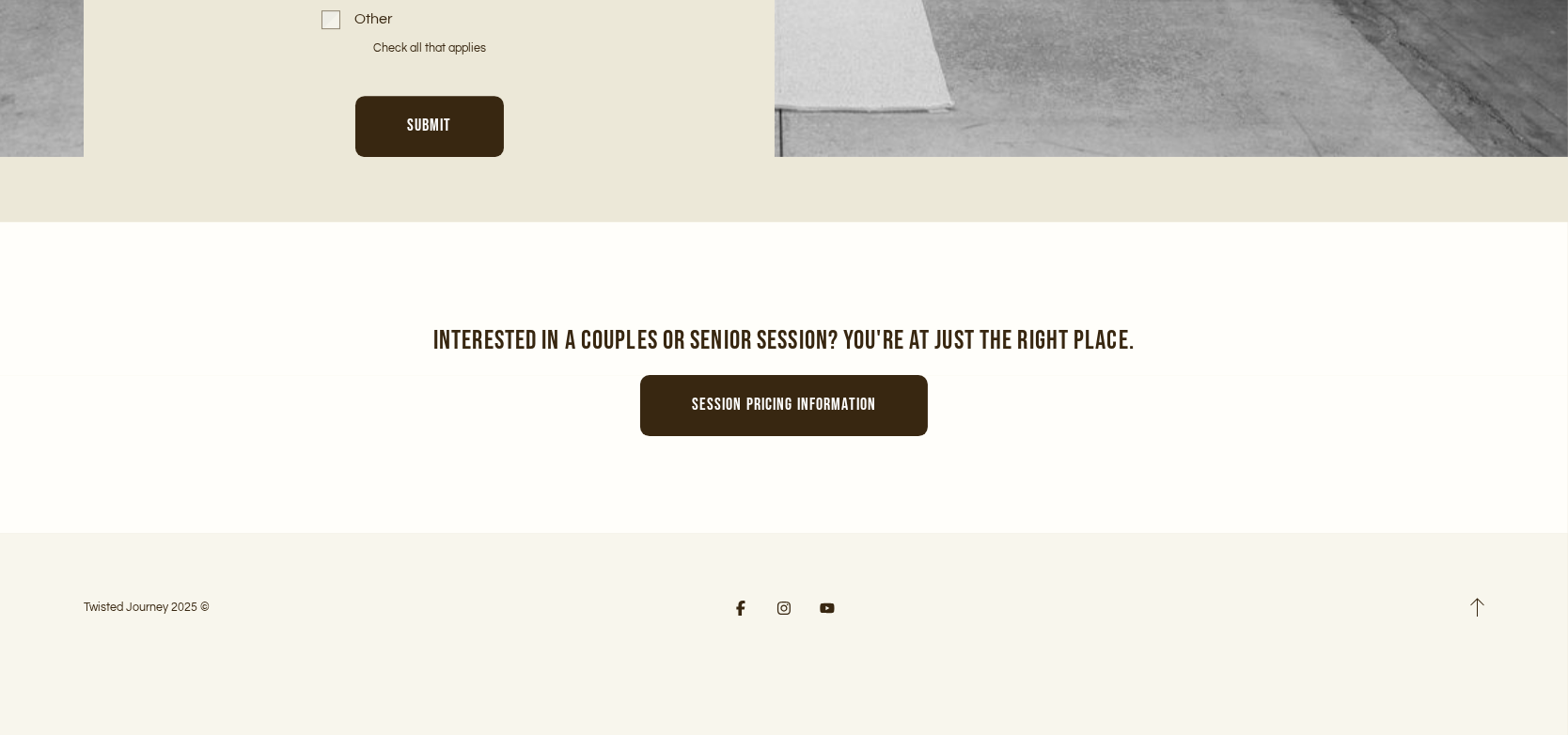 click on "Session pricing information" at bounding box center (784, 404) 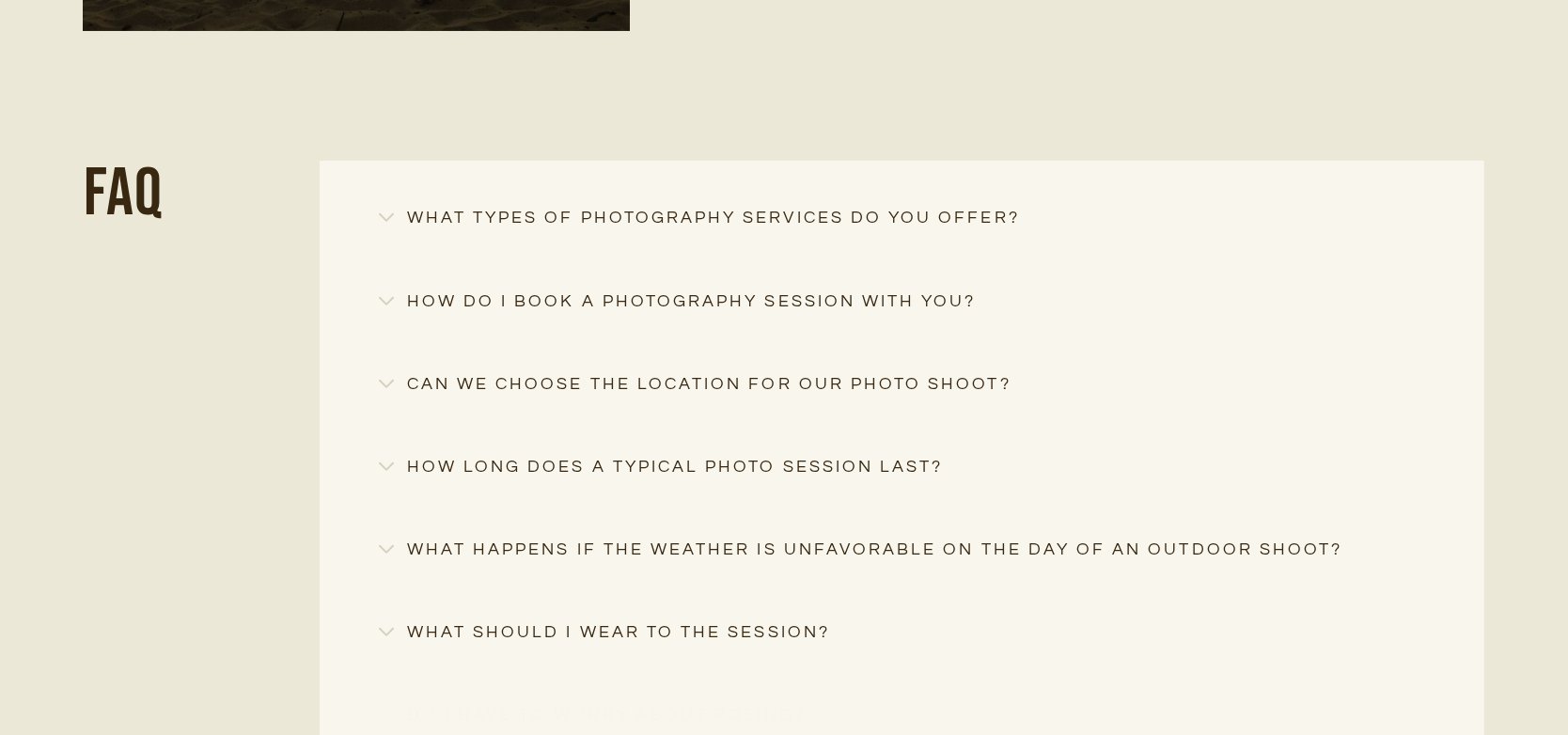 scroll, scrollTop: 1786, scrollLeft: 0, axis: vertical 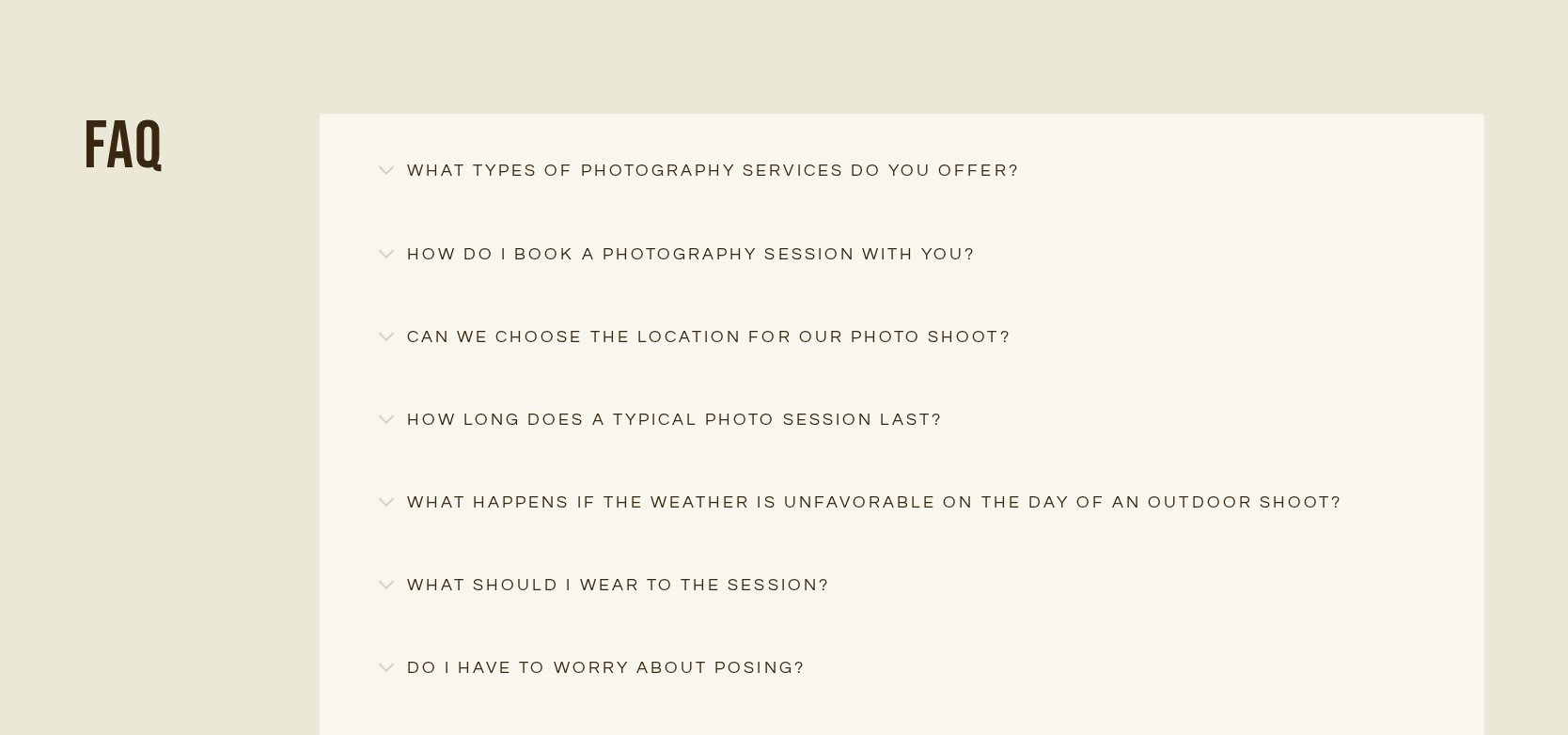 click on "Can we choose the location for our photo shoot?" at bounding box center [902, 337] 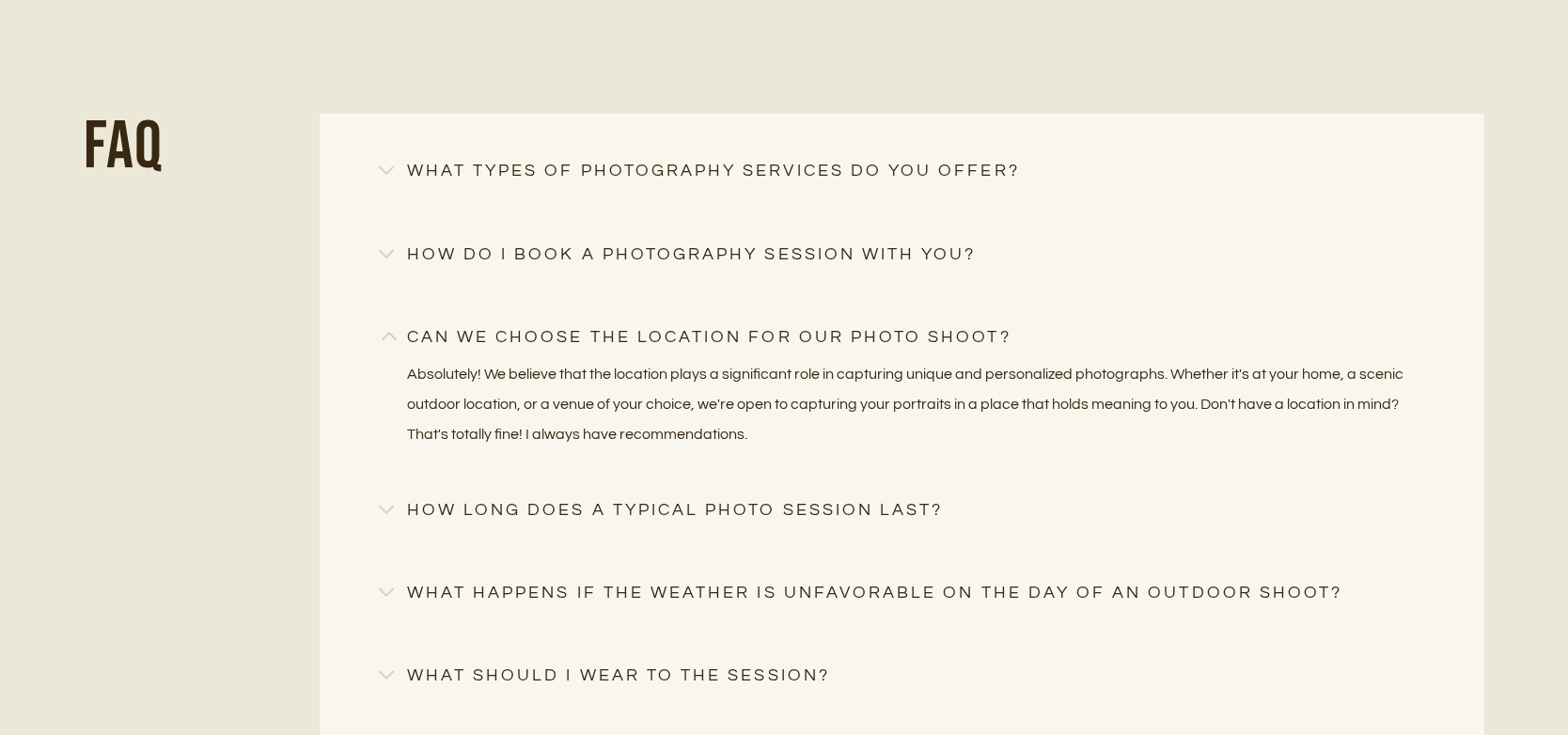 click on "Can we choose the location for our photo shoot?" at bounding box center (902, 337) 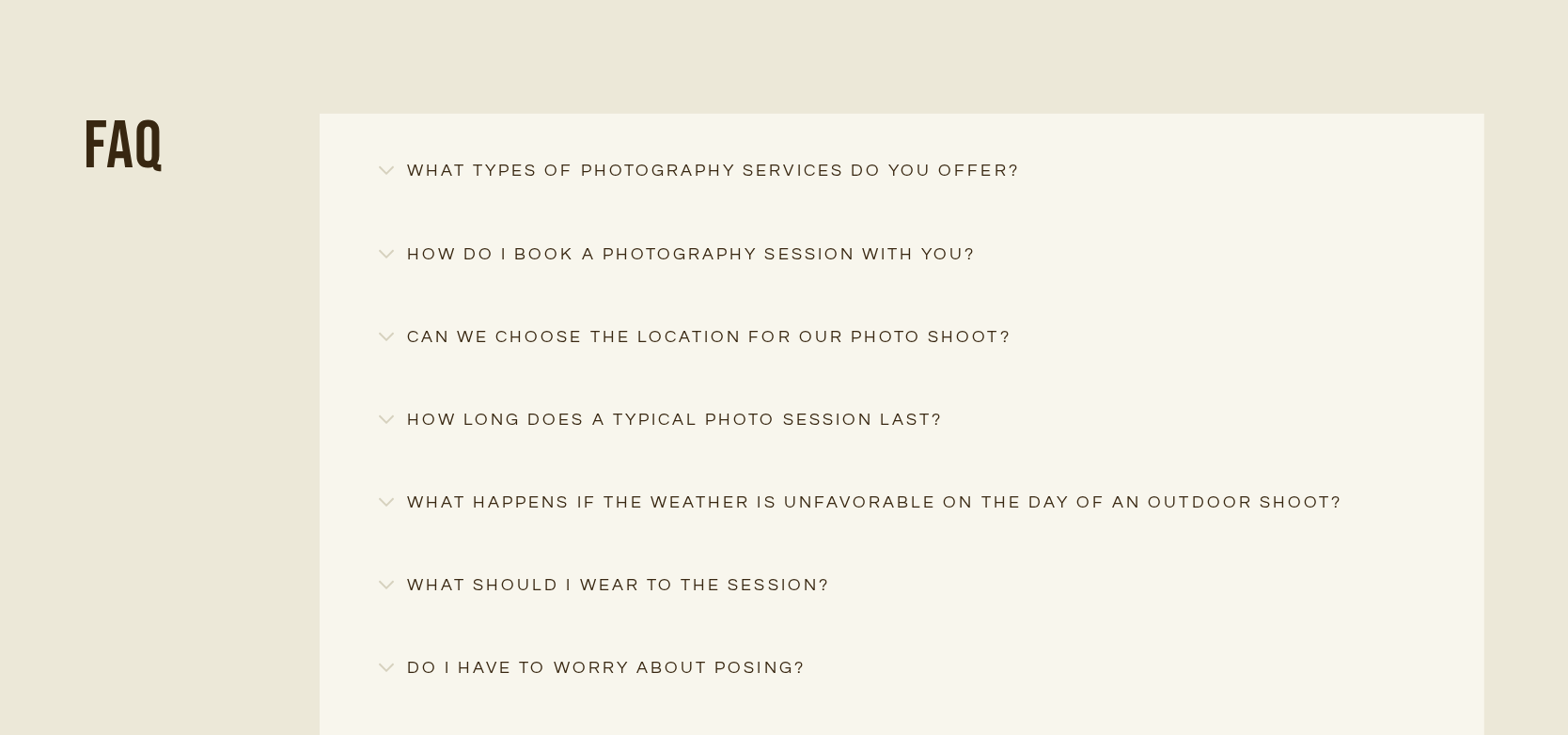 click on "How long does a typical photo session last?" at bounding box center (902, 420) 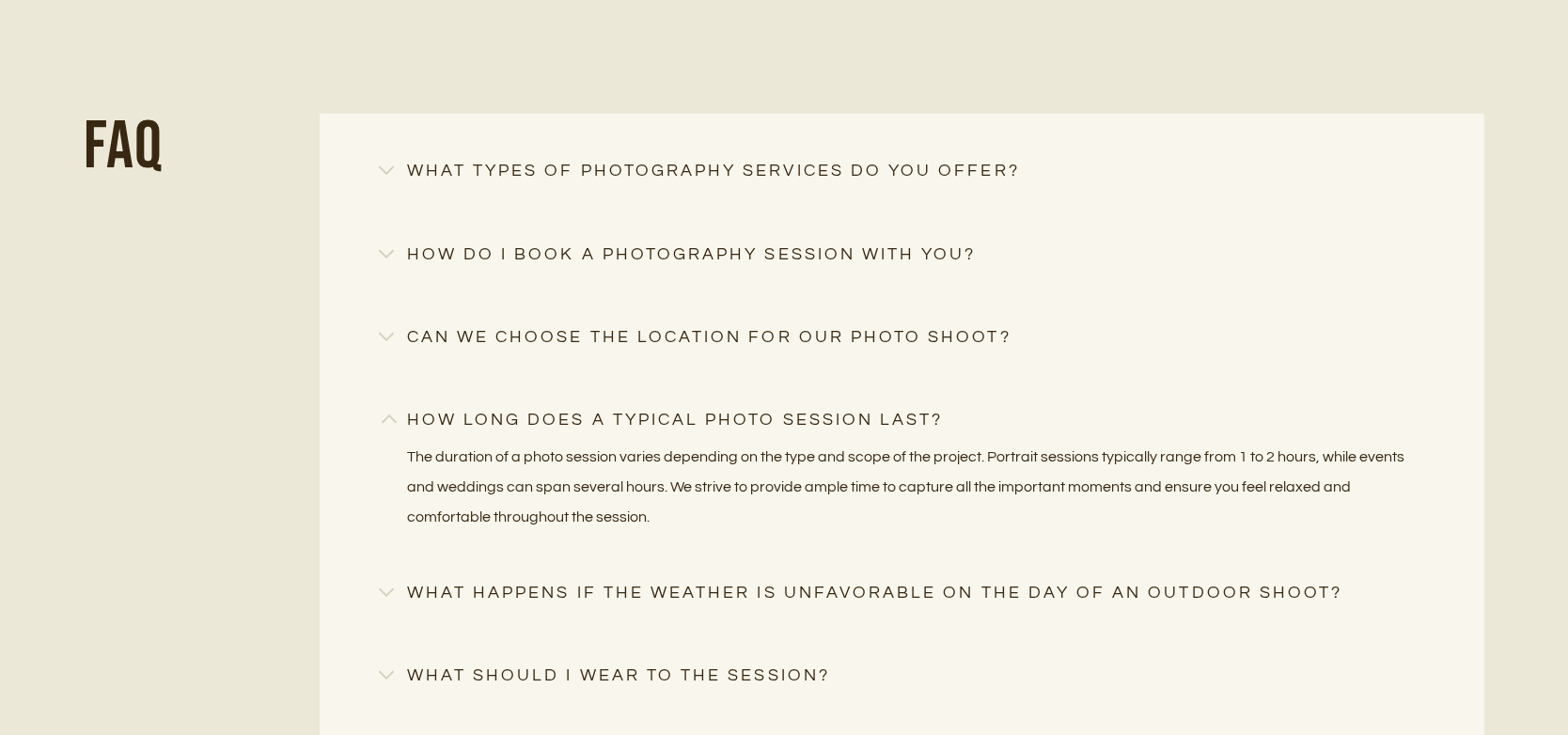 click on "How long does a typical photo session last?" at bounding box center (902, 420) 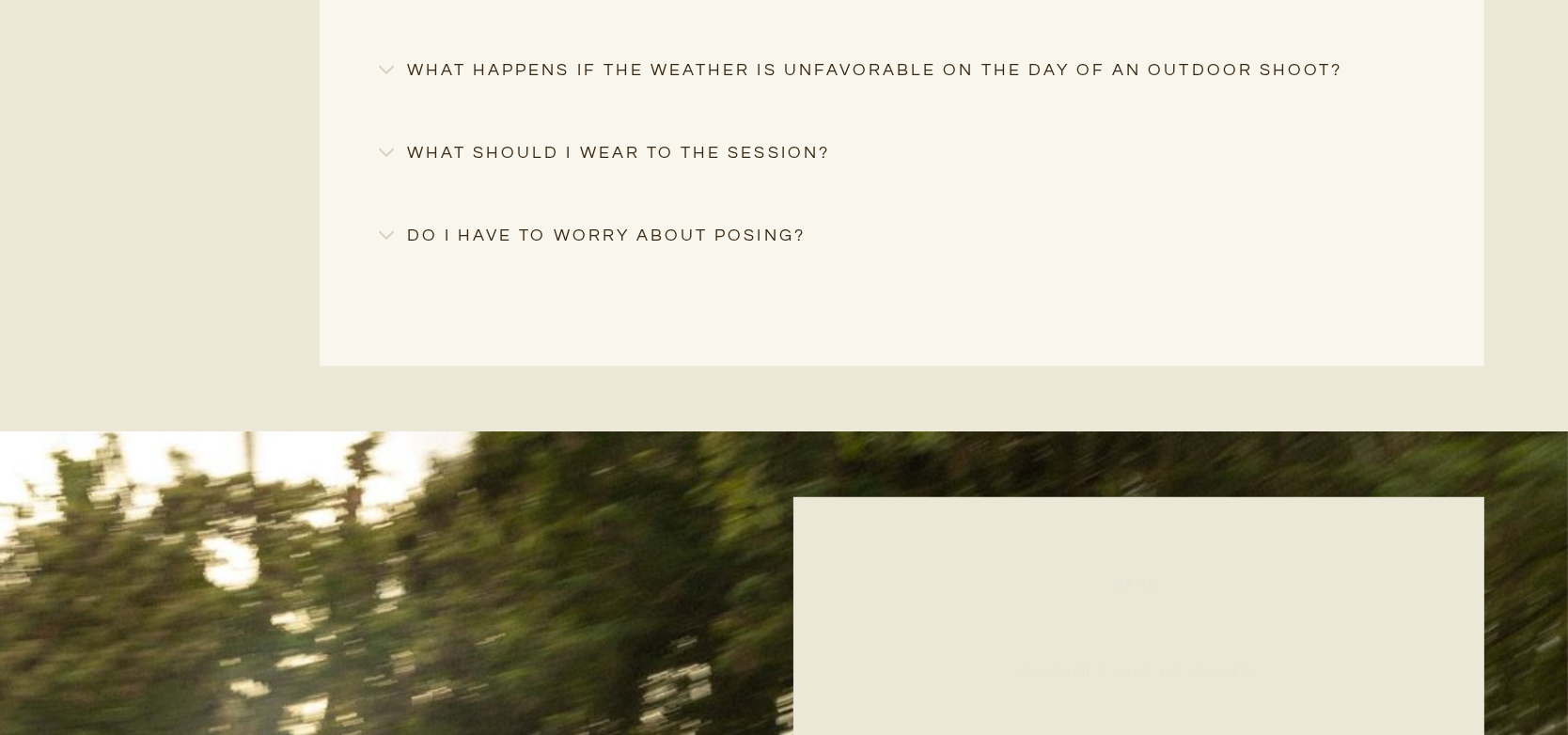 scroll, scrollTop: 2350, scrollLeft: 0, axis: vertical 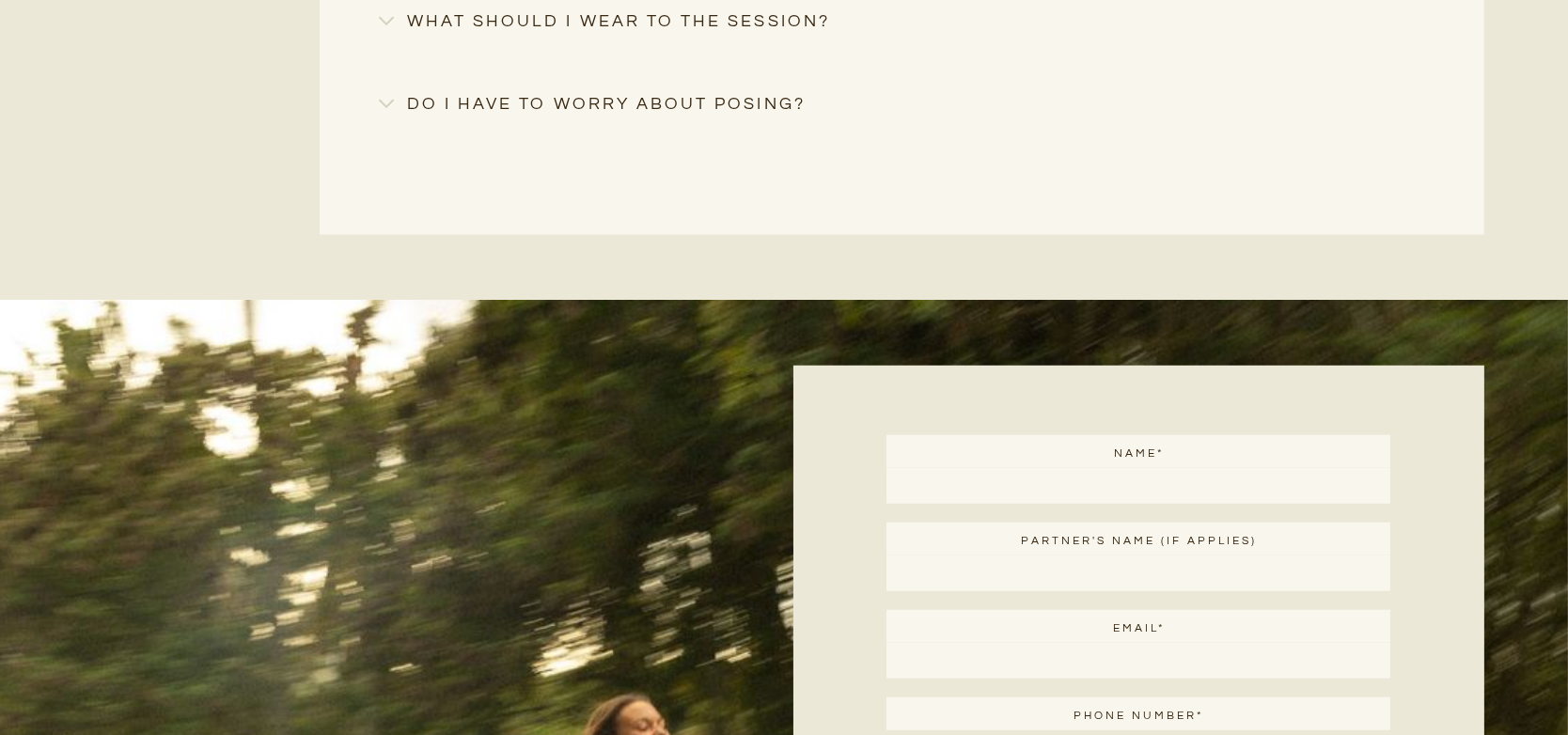 click on "Do I have to worry about posing?" at bounding box center [902, 104] 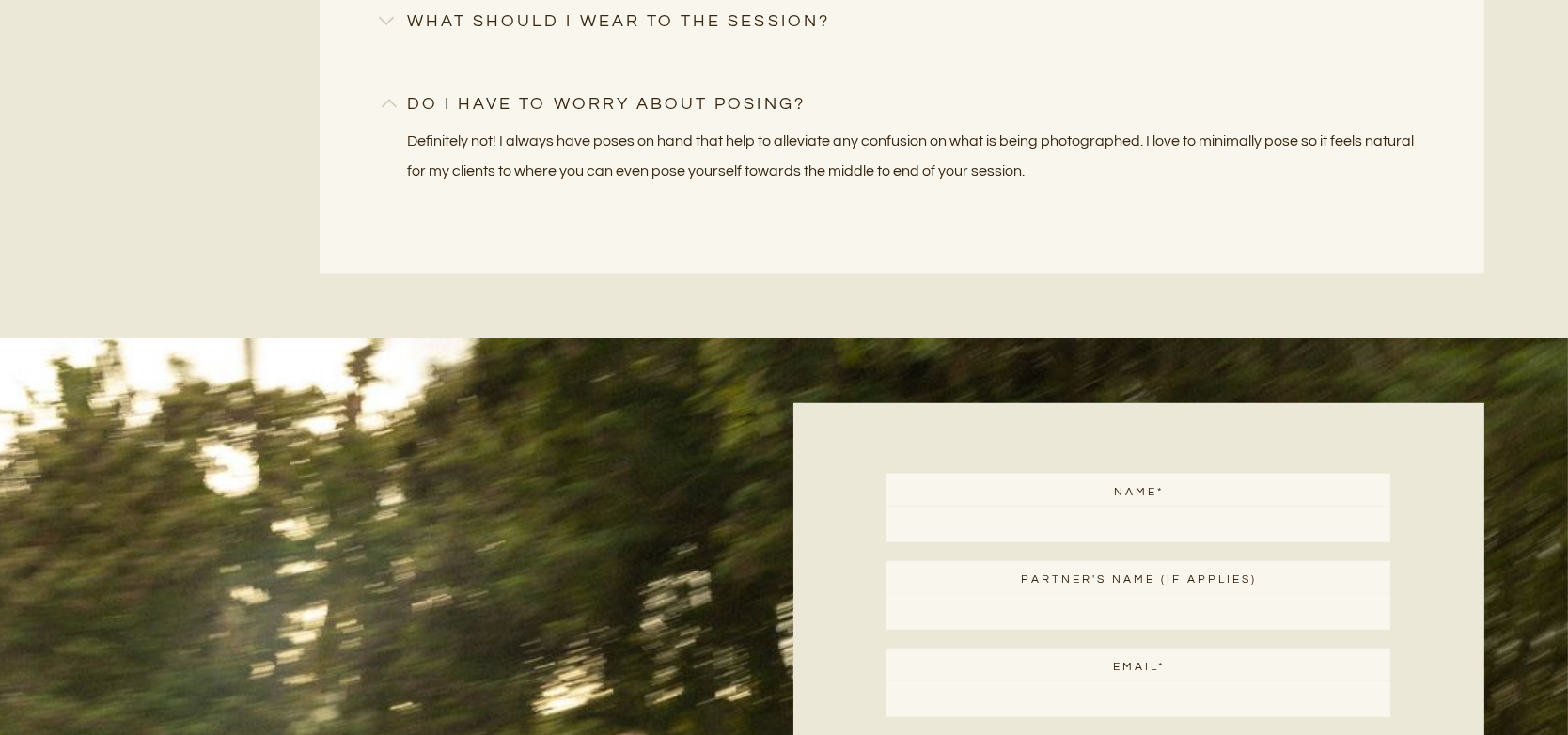 click on "Do I have to worry about posing?" at bounding box center (902, 104) 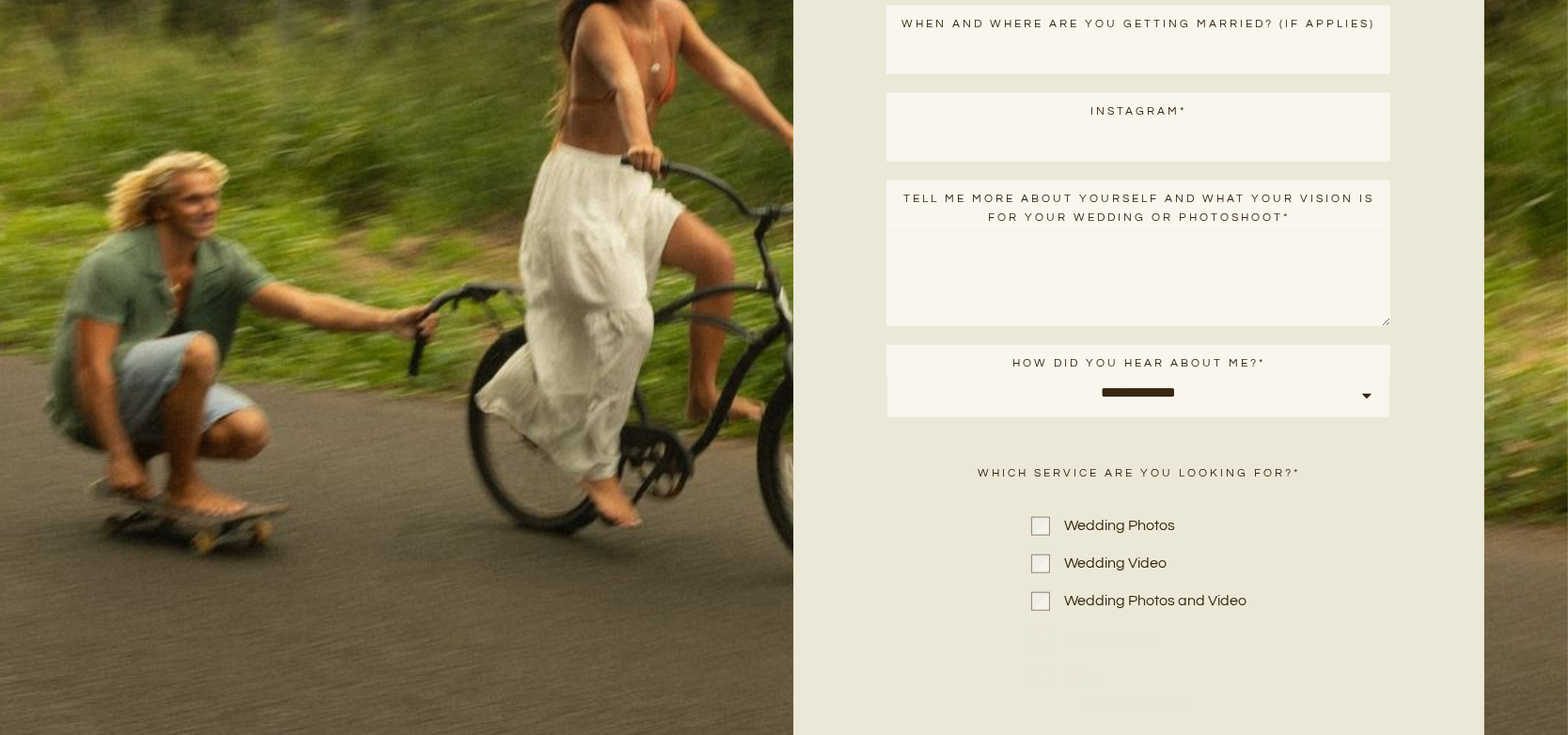 scroll, scrollTop: 3508, scrollLeft: 0, axis: vertical 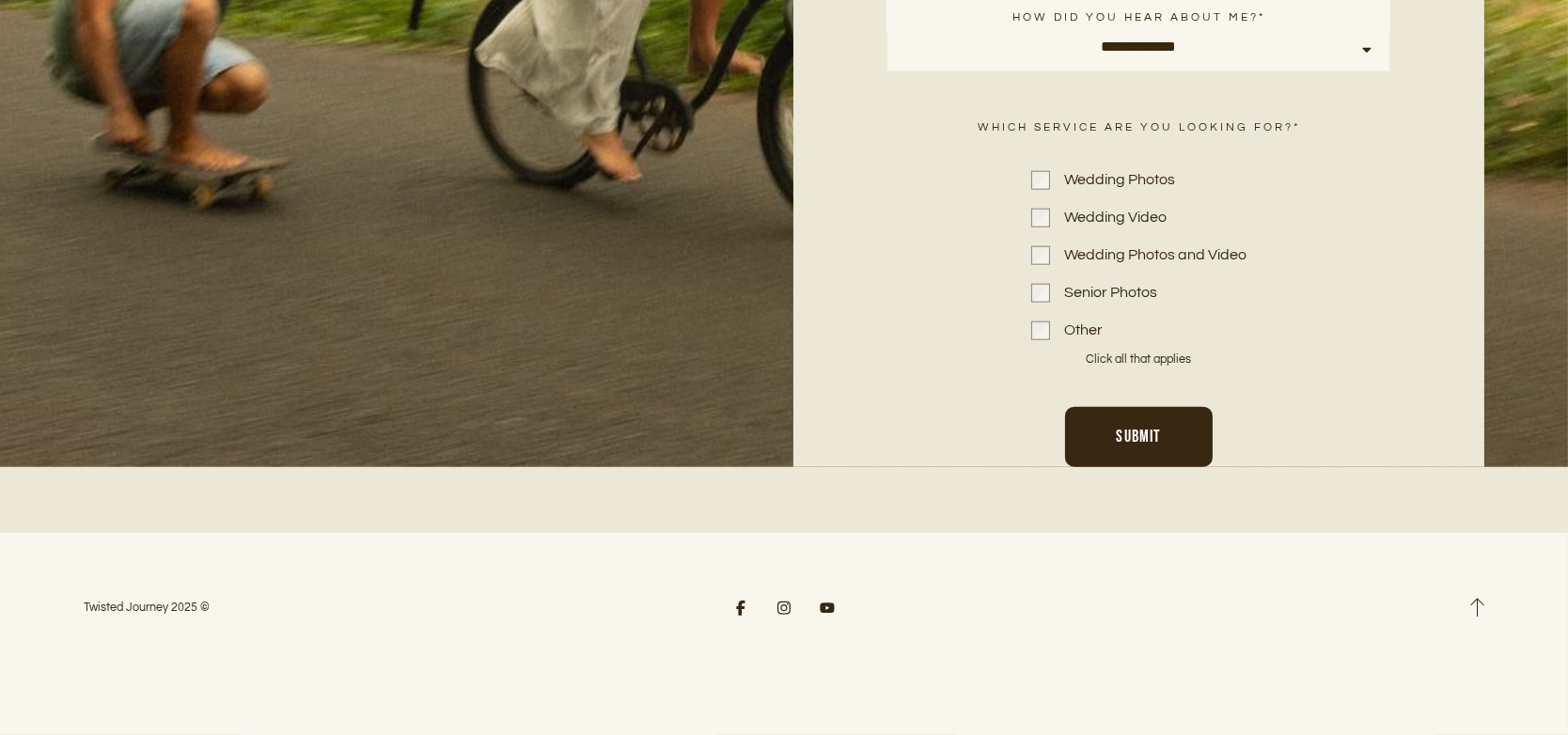 drag, startPoint x: 776, startPoint y: 475, endPoint x: 749, endPoint y: 498, distance: 35.4683 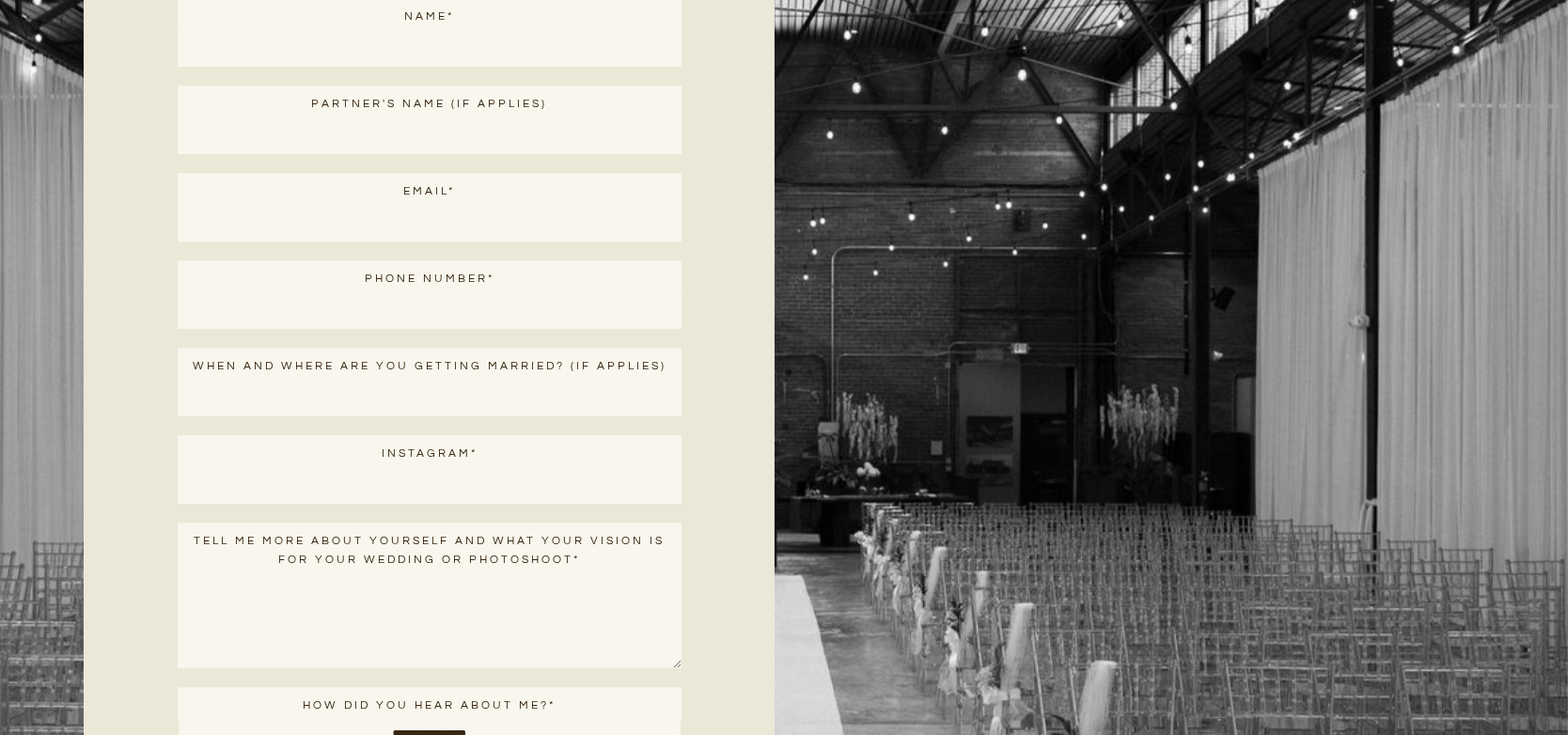 scroll, scrollTop: 9195, scrollLeft: 0, axis: vertical 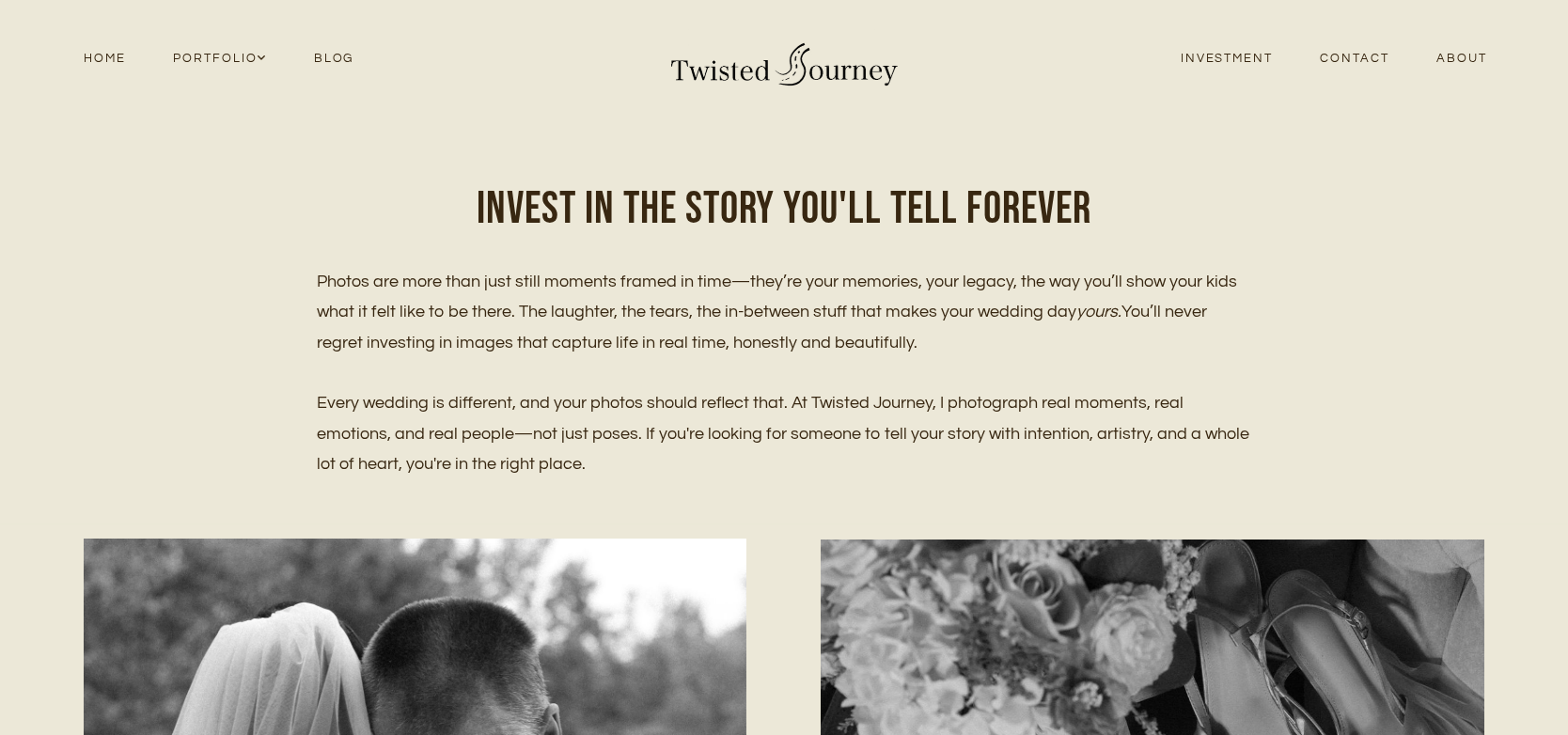 click on "About" at bounding box center [1462, 58] 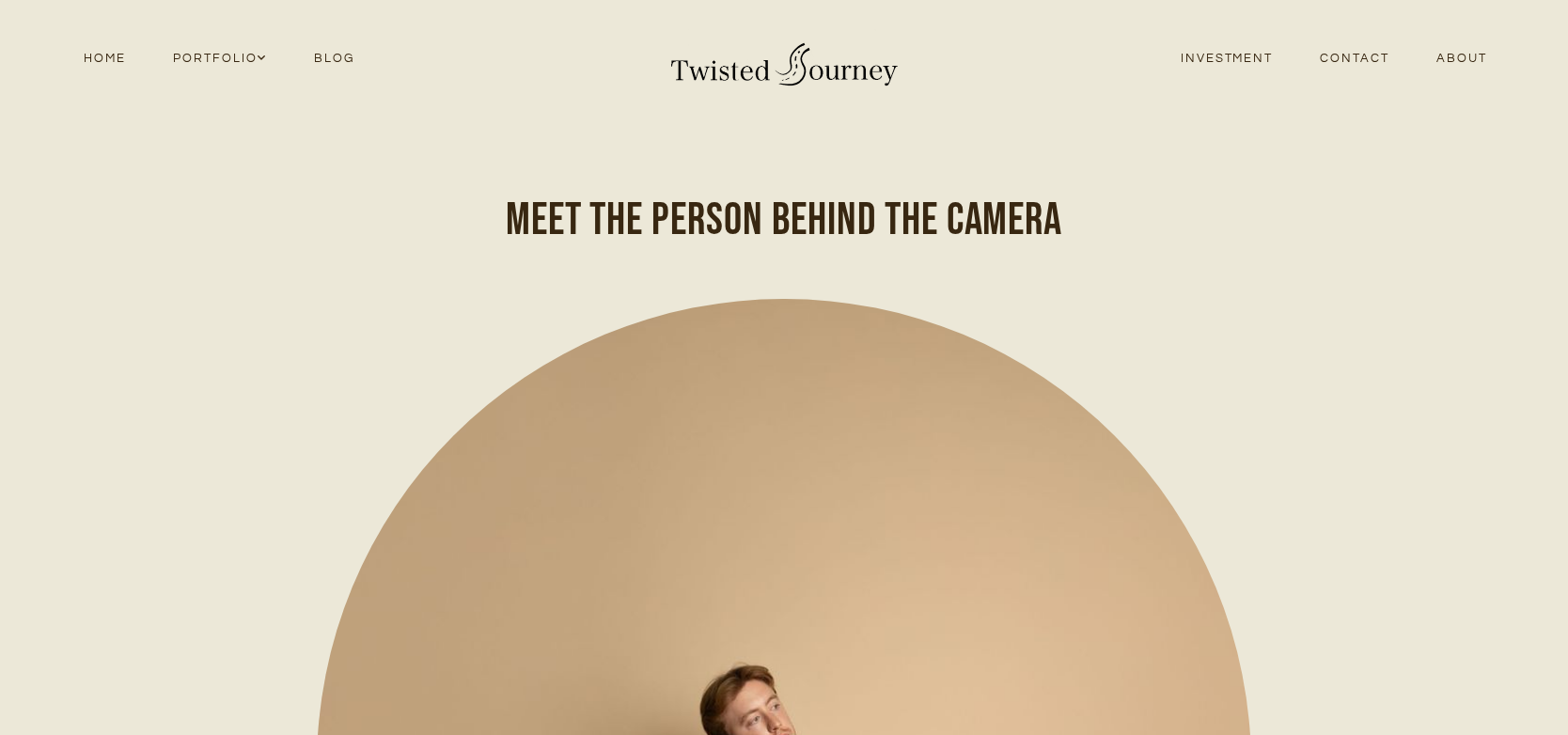 scroll, scrollTop: 0, scrollLeft: 0, axis: both 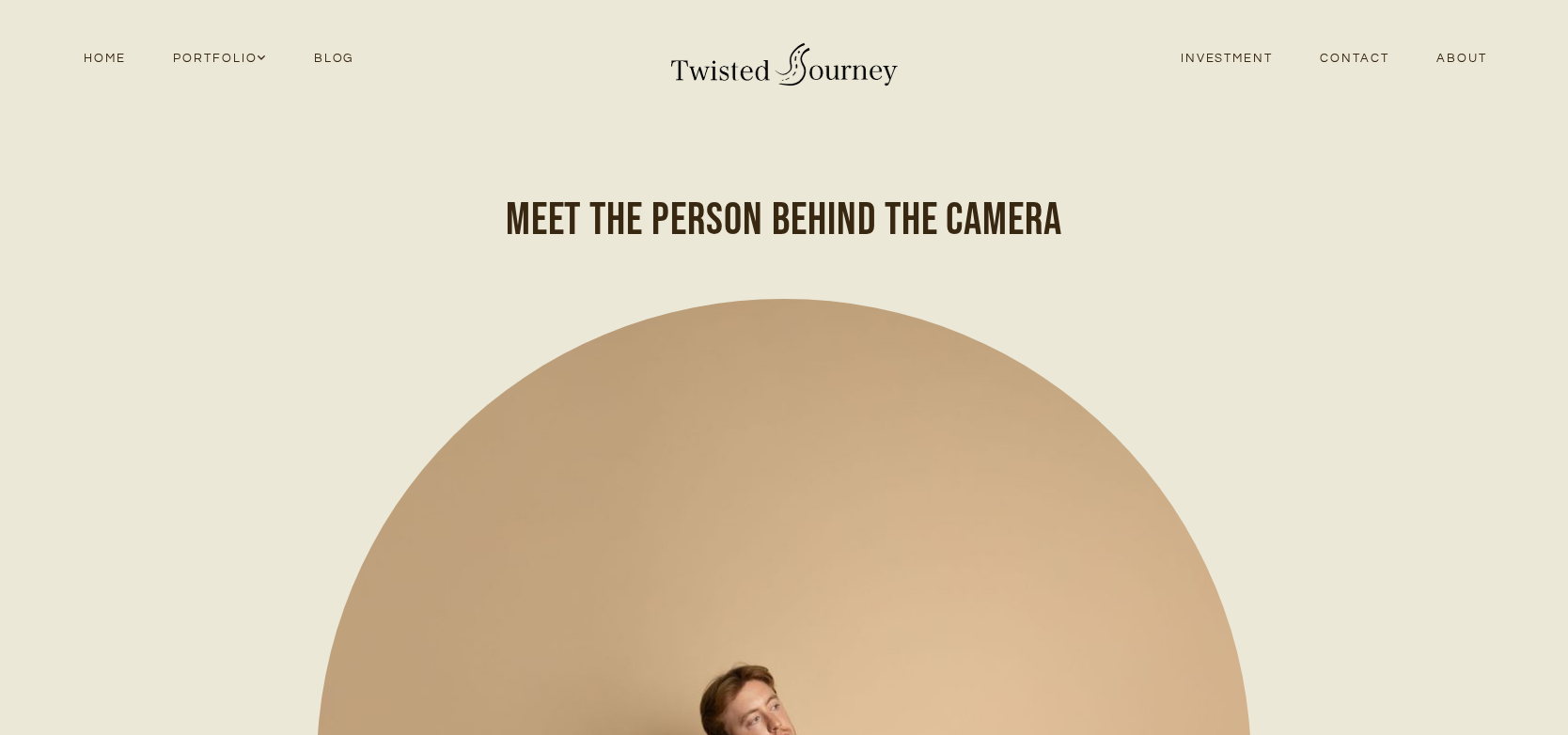 click on "Blog" at bounding box center (334, 58) 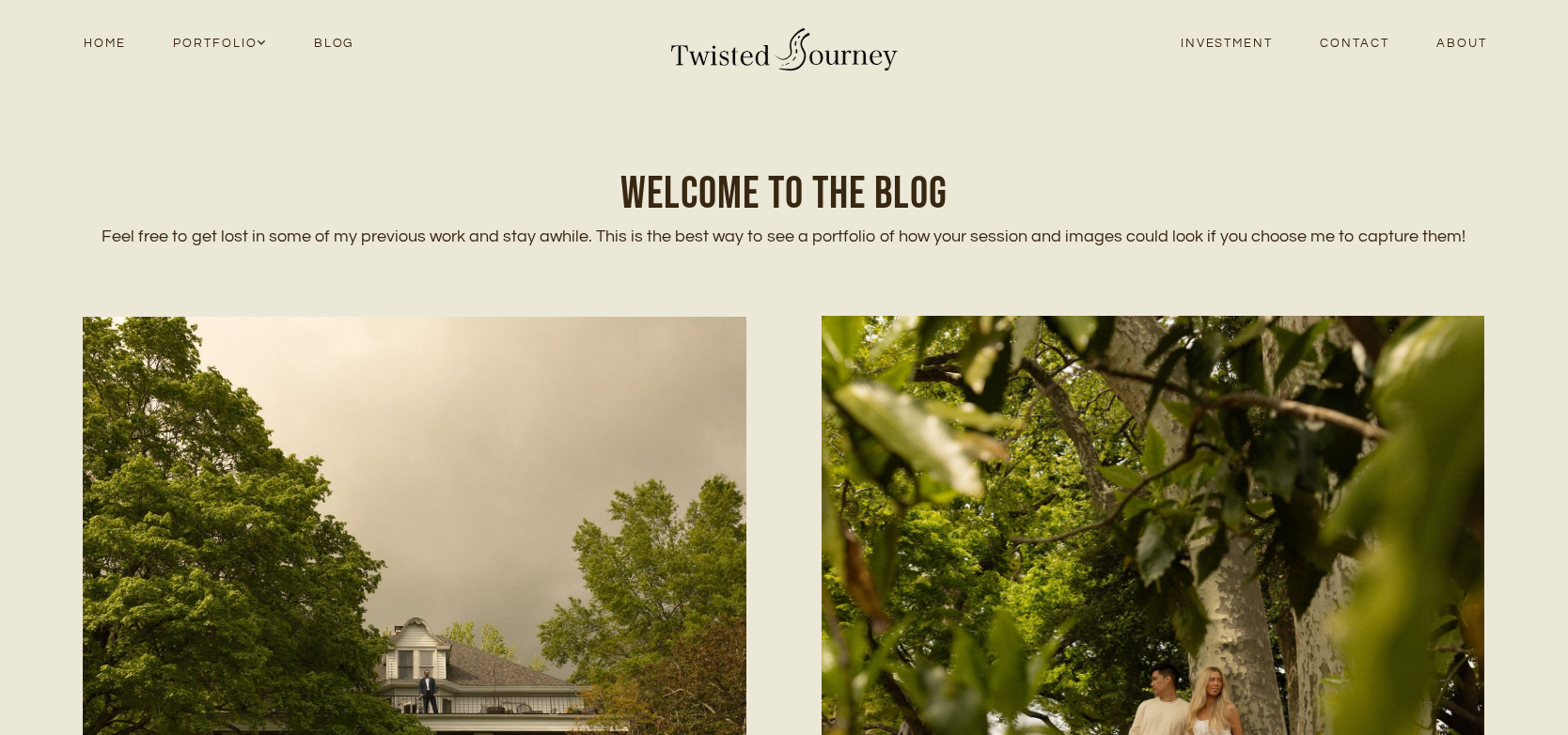 scroll, scrollTop: 0, scrollLeft: 0, axis: both 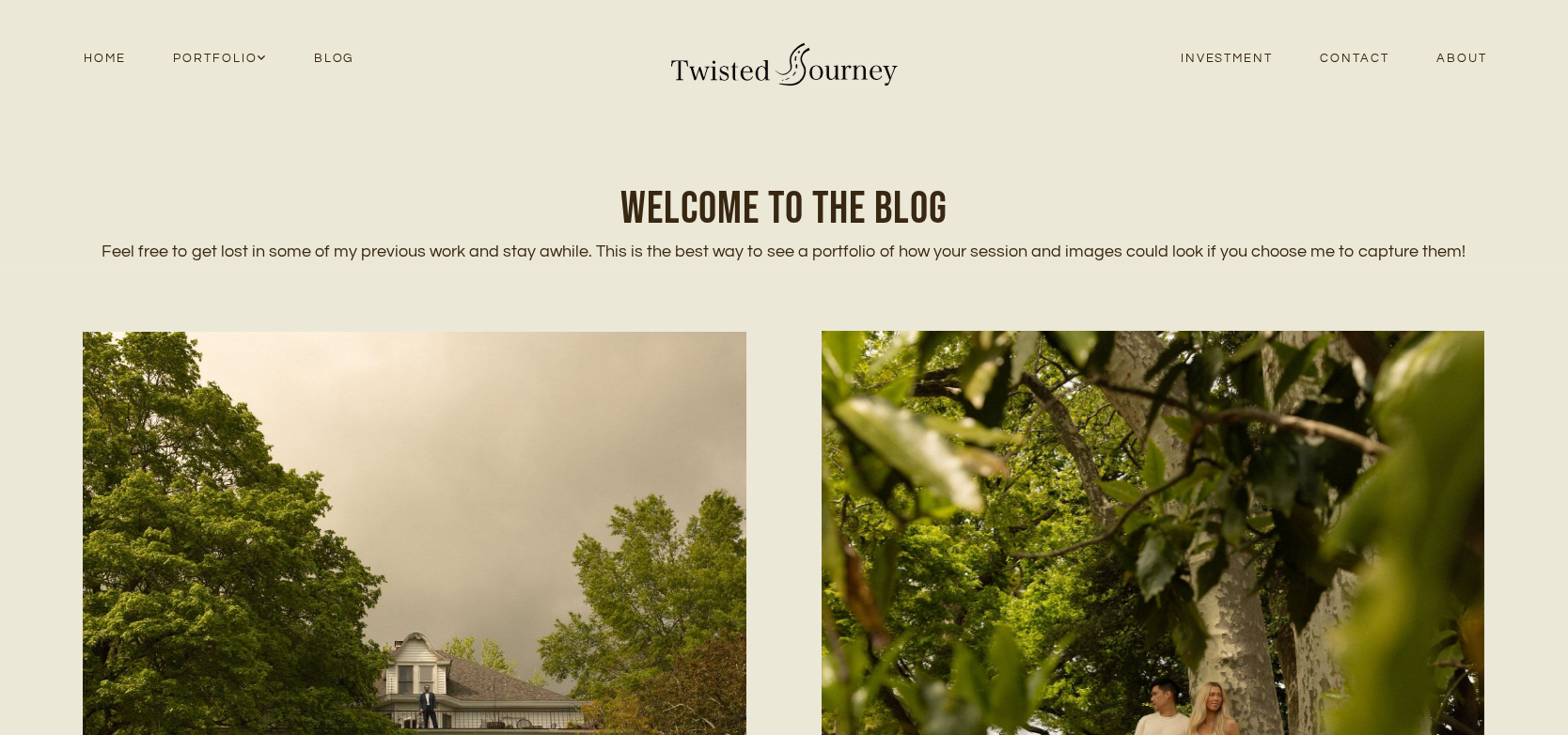 click on "About" at bounding box center [1462, 58] 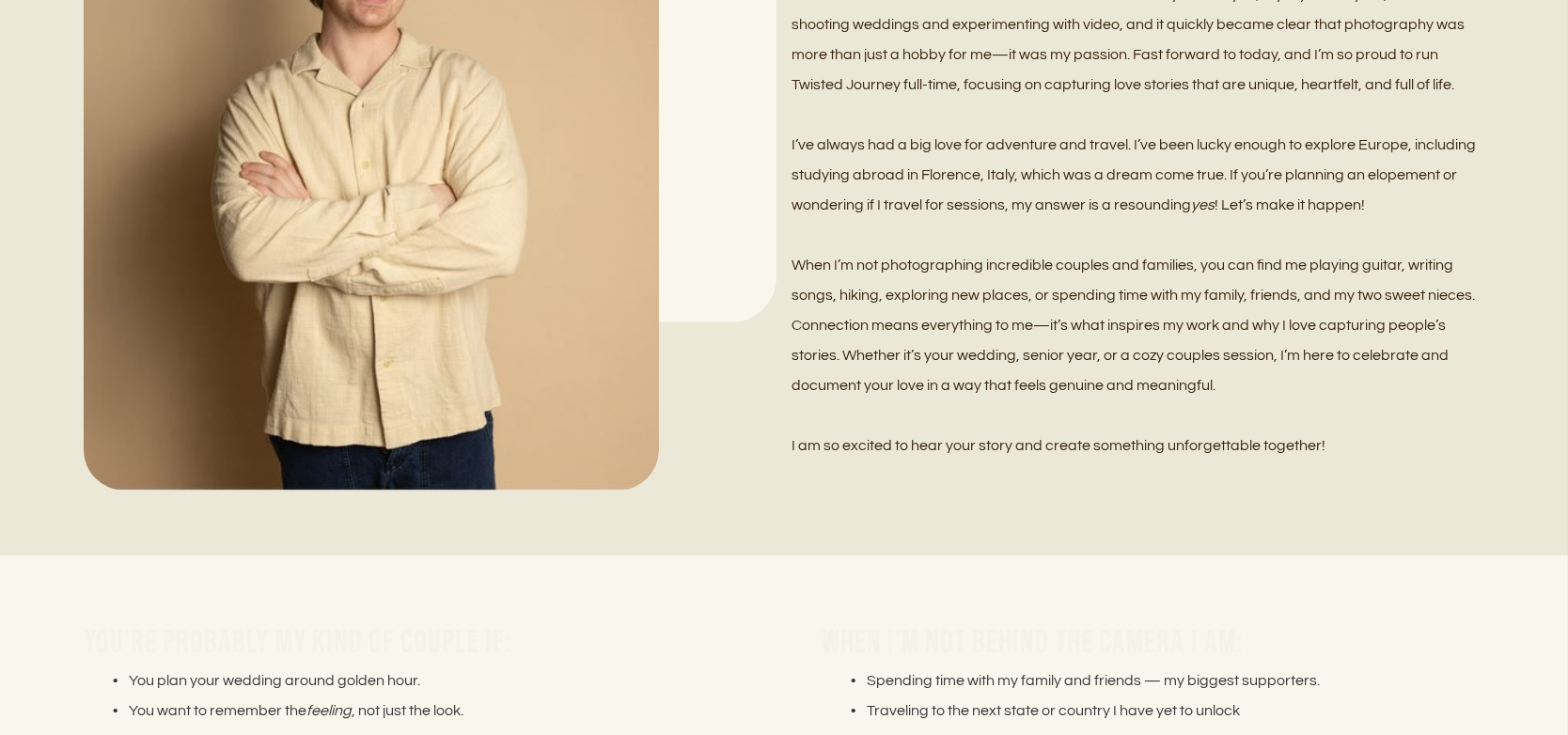 scroll, scrollTop: 2538, scrollLeft: 0, axis: vertical 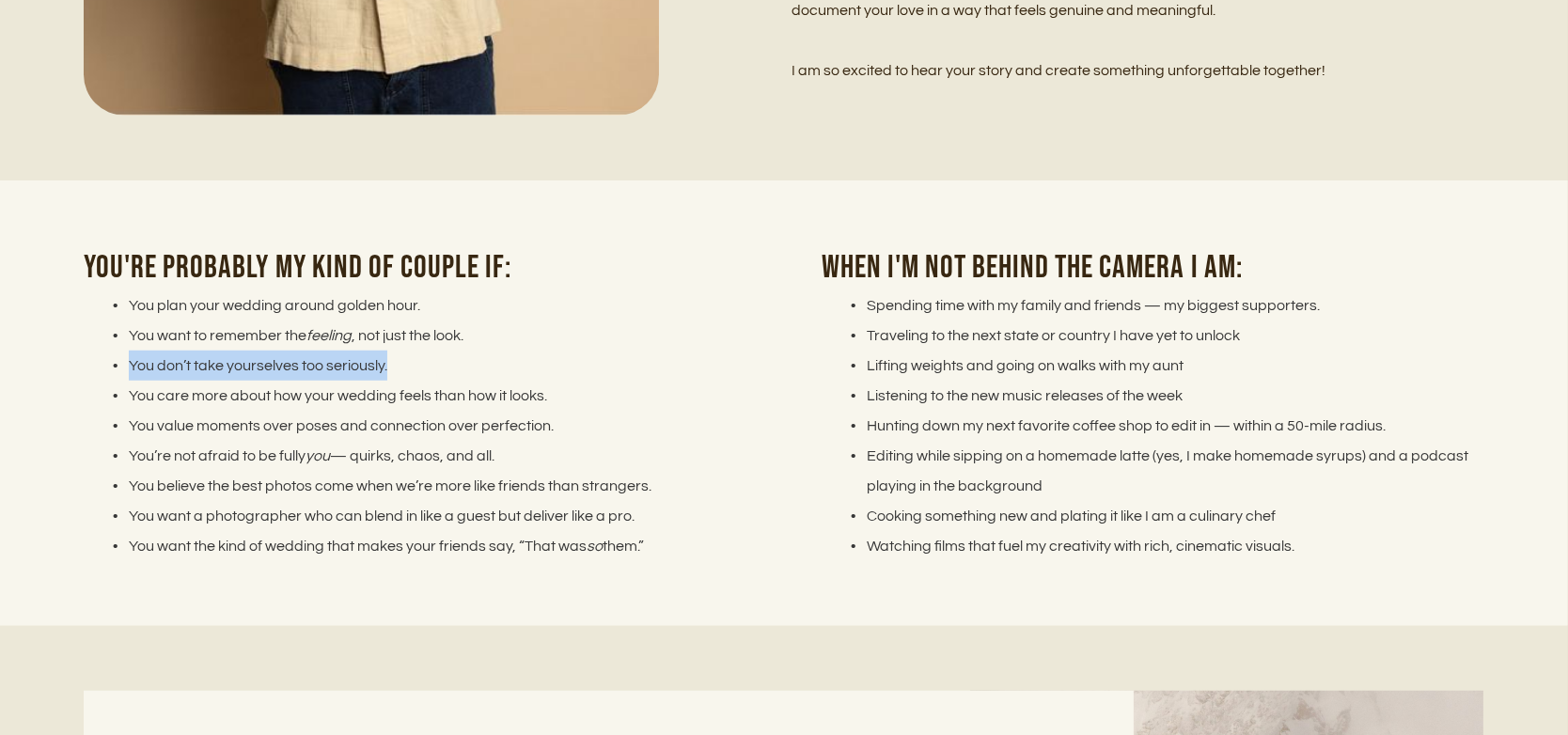 drag, startPoint x: 401, startPoint y: 366, endPoint x: 111, endPoint y: 366, distance: 290 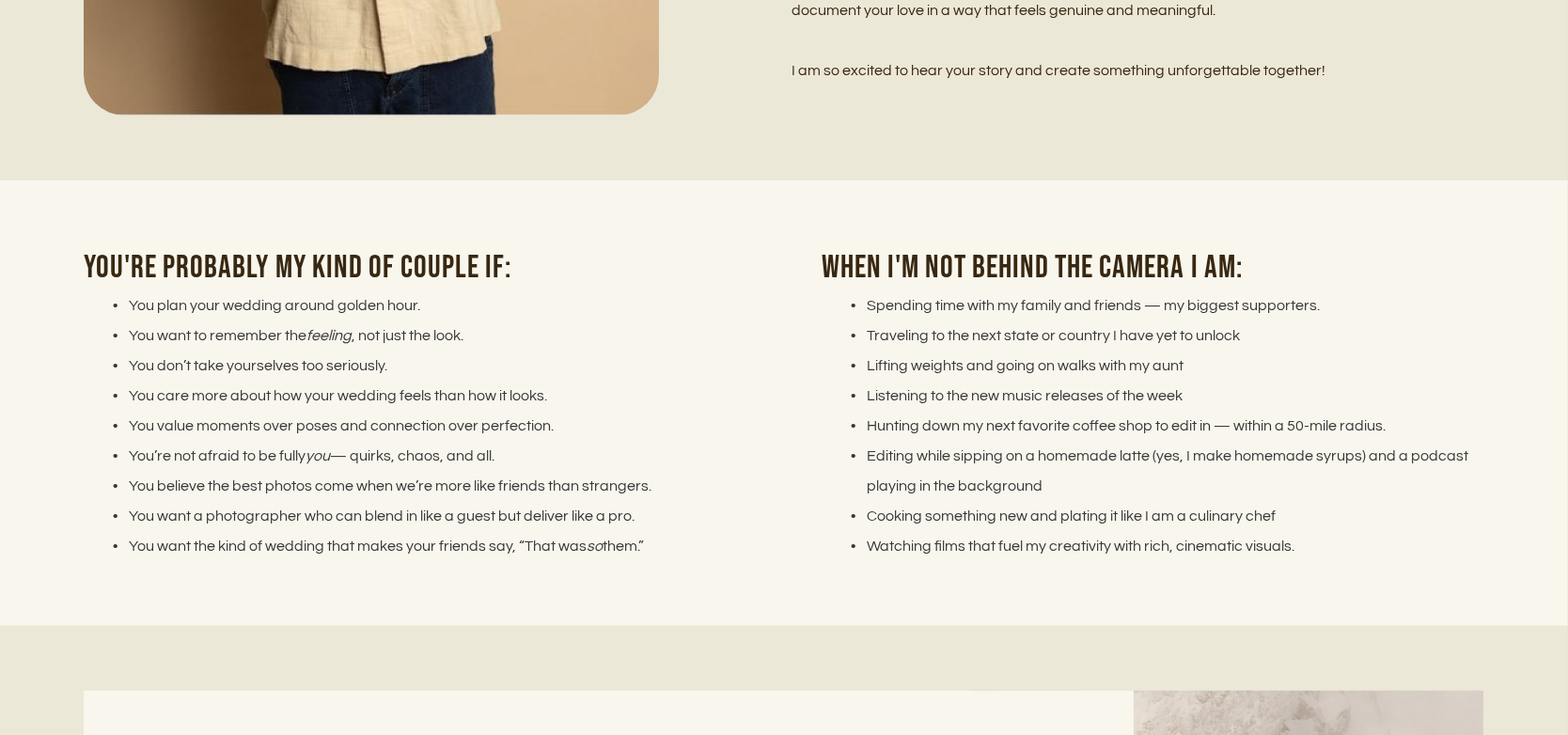 click on "You care more about how your wedding feels than how it looks." at bounding box center [426, 396] 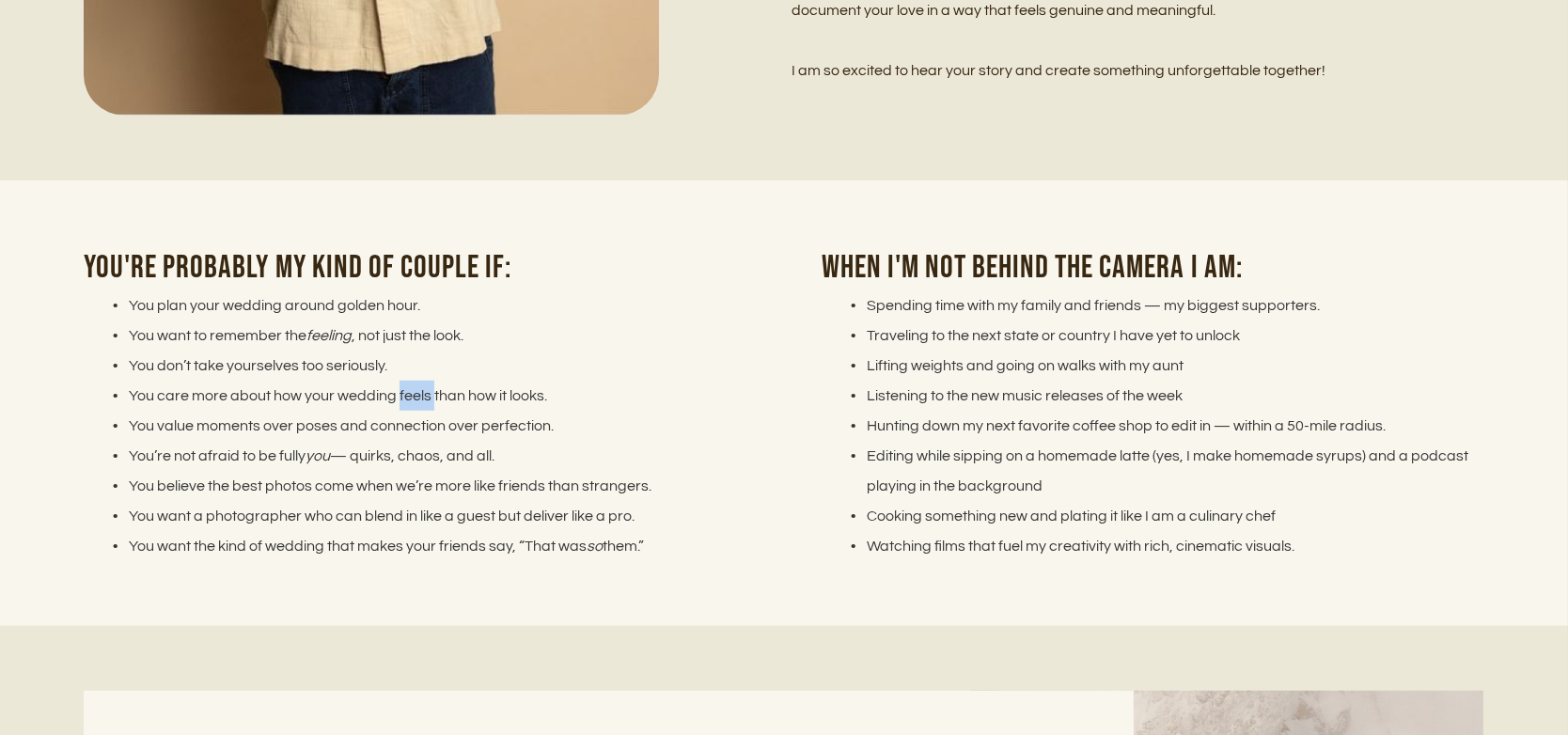 click on "You care more about how your wedding feels than how it looks." at bounding box center [426, 396] 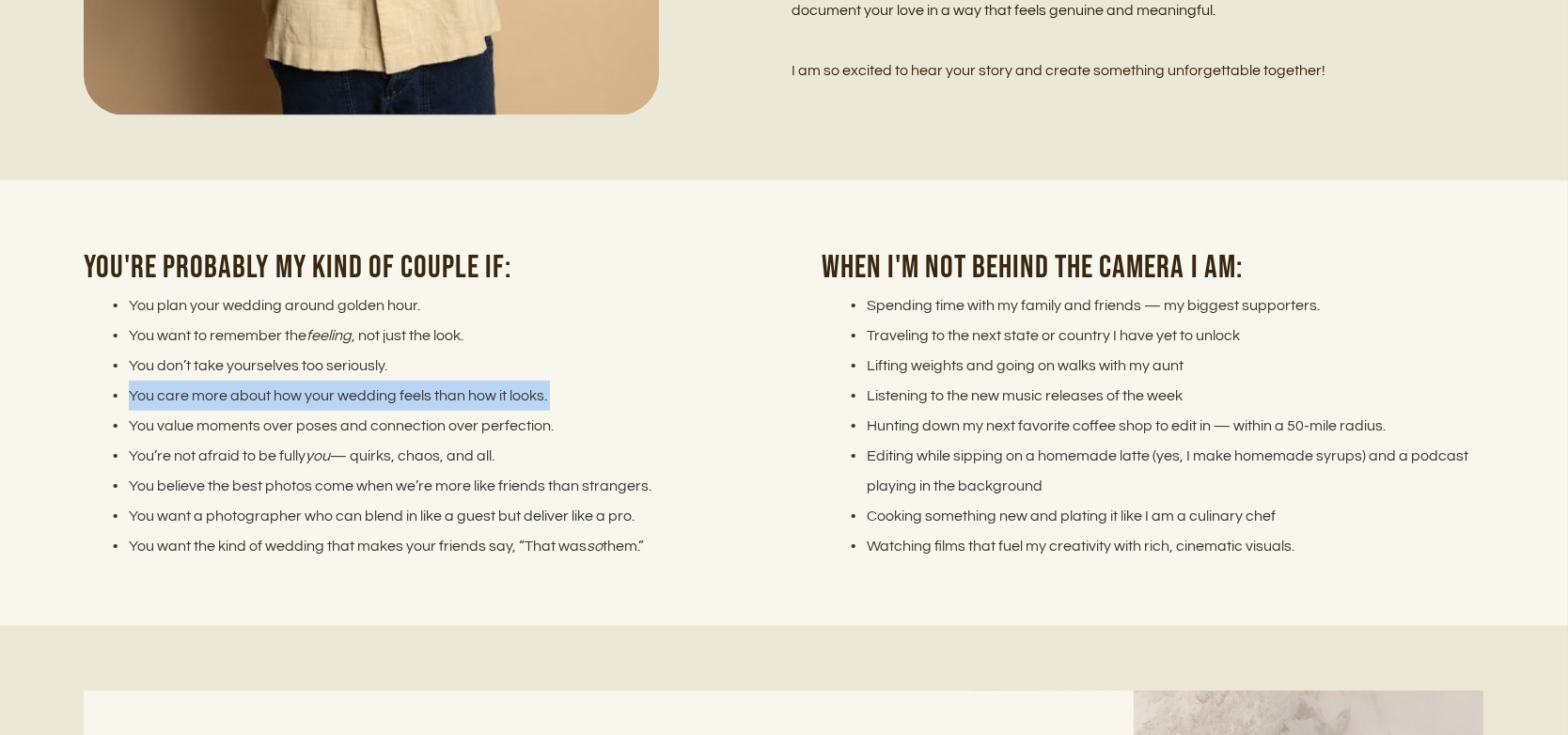 click on "You care more about how your wedding feels than how it looks." at bounding box center [426, 396] 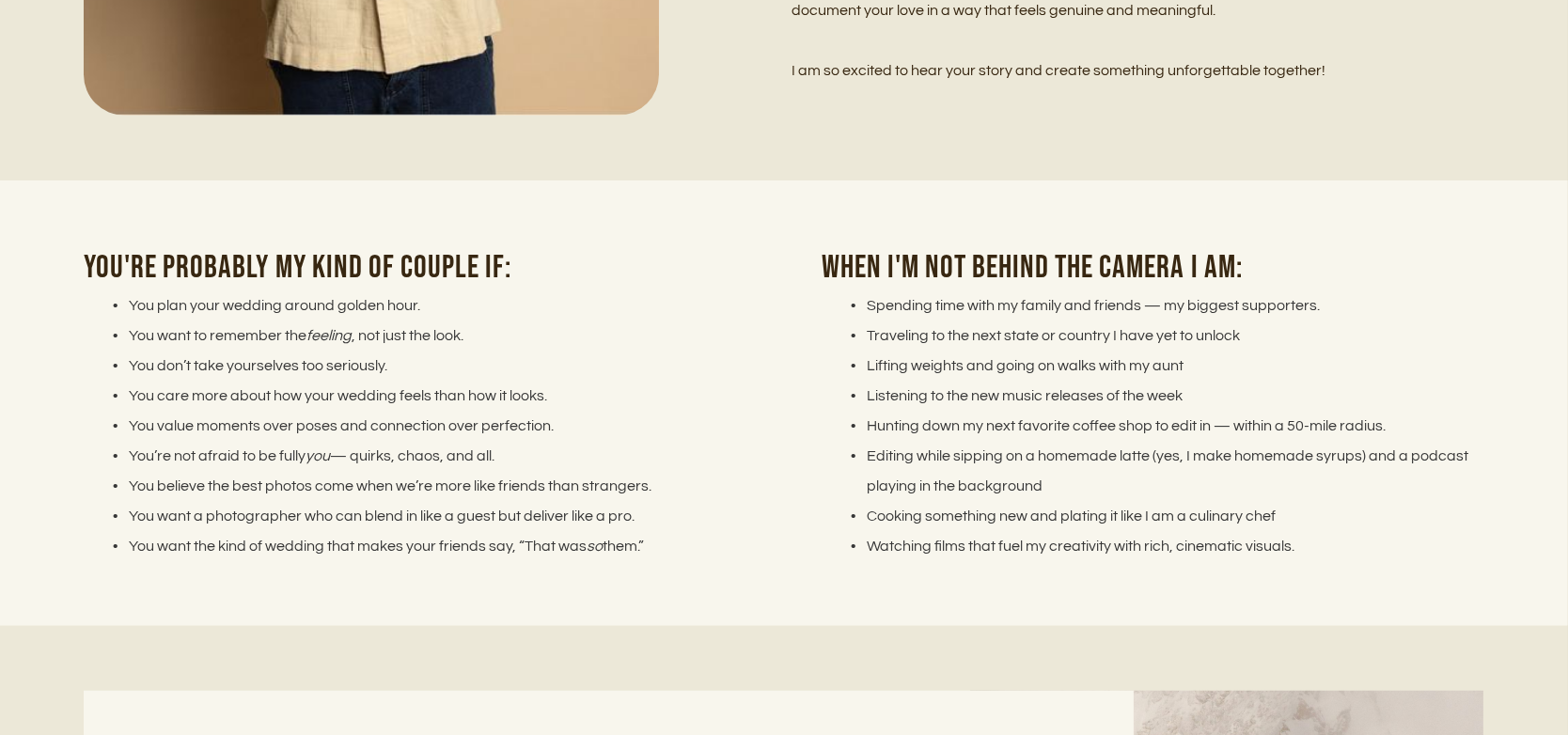 click on "You're probably my kind of couple if: You plan your wedding around golden hour. You want to remember the  feeling , not just the look. You don’t take yourselves too seriously. You care more about how your wedding feels than how it looks. You value moments over poses and connection over perfection. You’re not afraid to be fully  you  — quirks, chaos, and all. You believe the best photos come when we’re more like friends than strangers. You want a photographer who can blend in like a guest but deliver like a pro. You want the kind of wedding that makes your friends say, “That was  so  them.”" at bounding box center (415, 433) 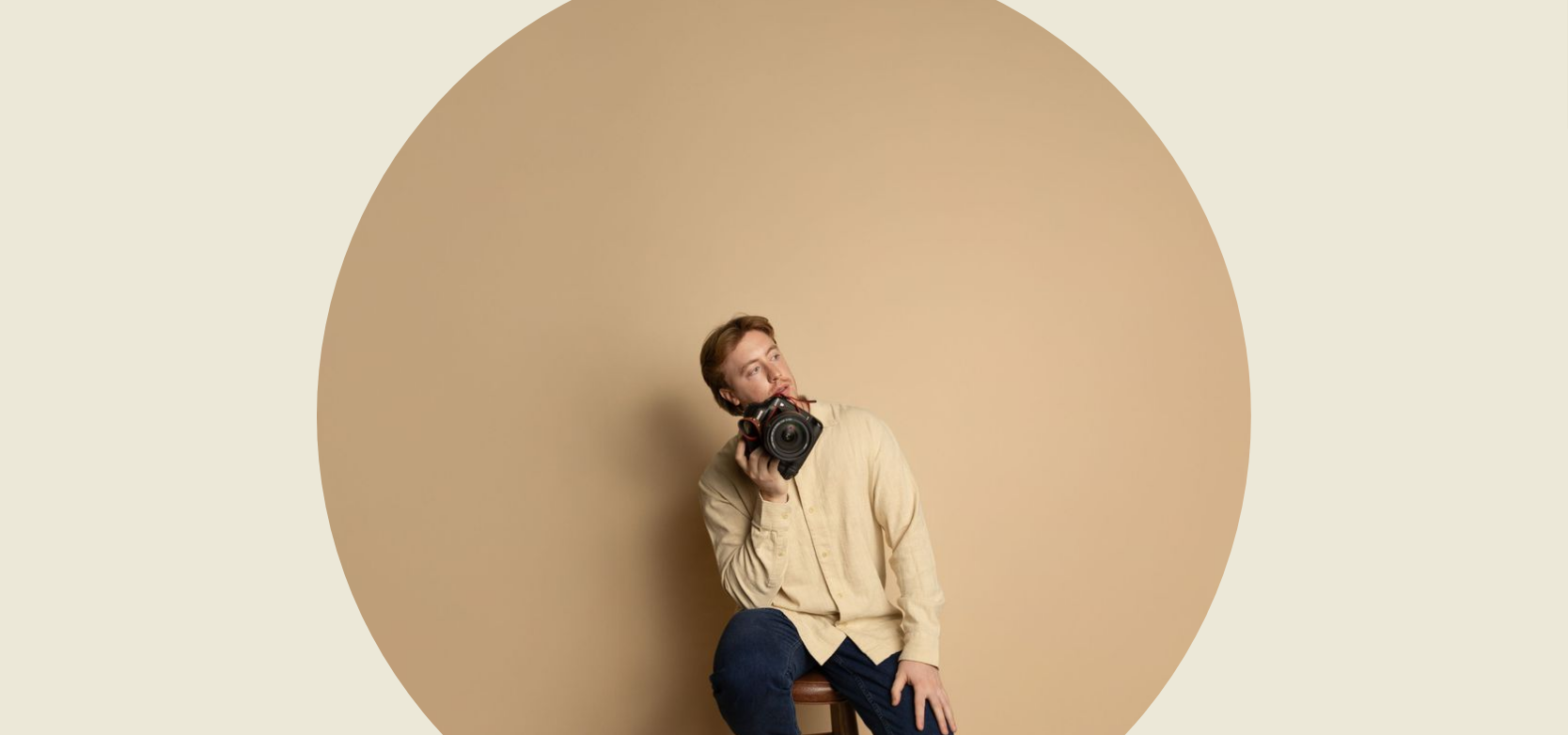 scroll, scrollTop: 0, scrollLeft: 0, axis: both 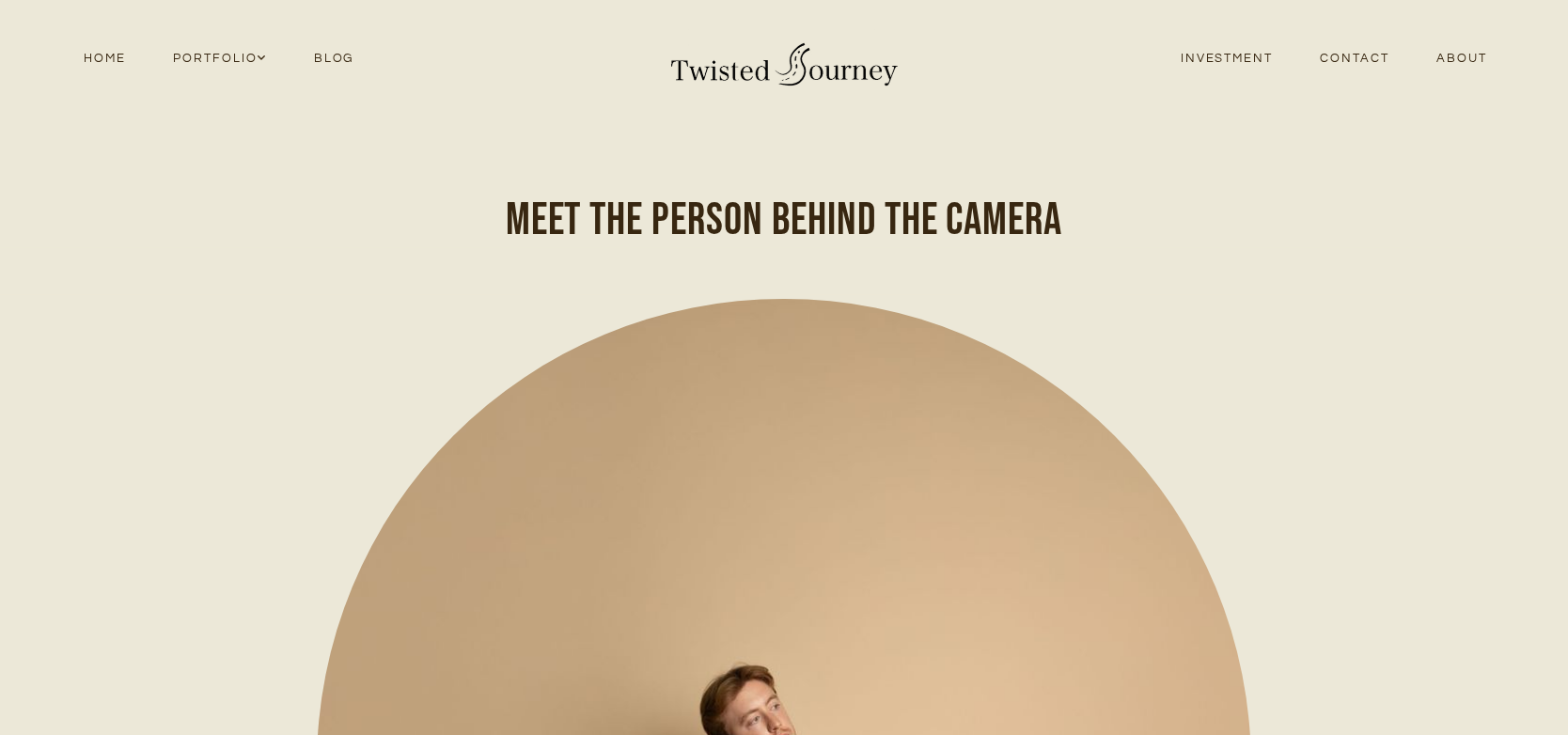 click on "About" at bounding box center [1462, 58] 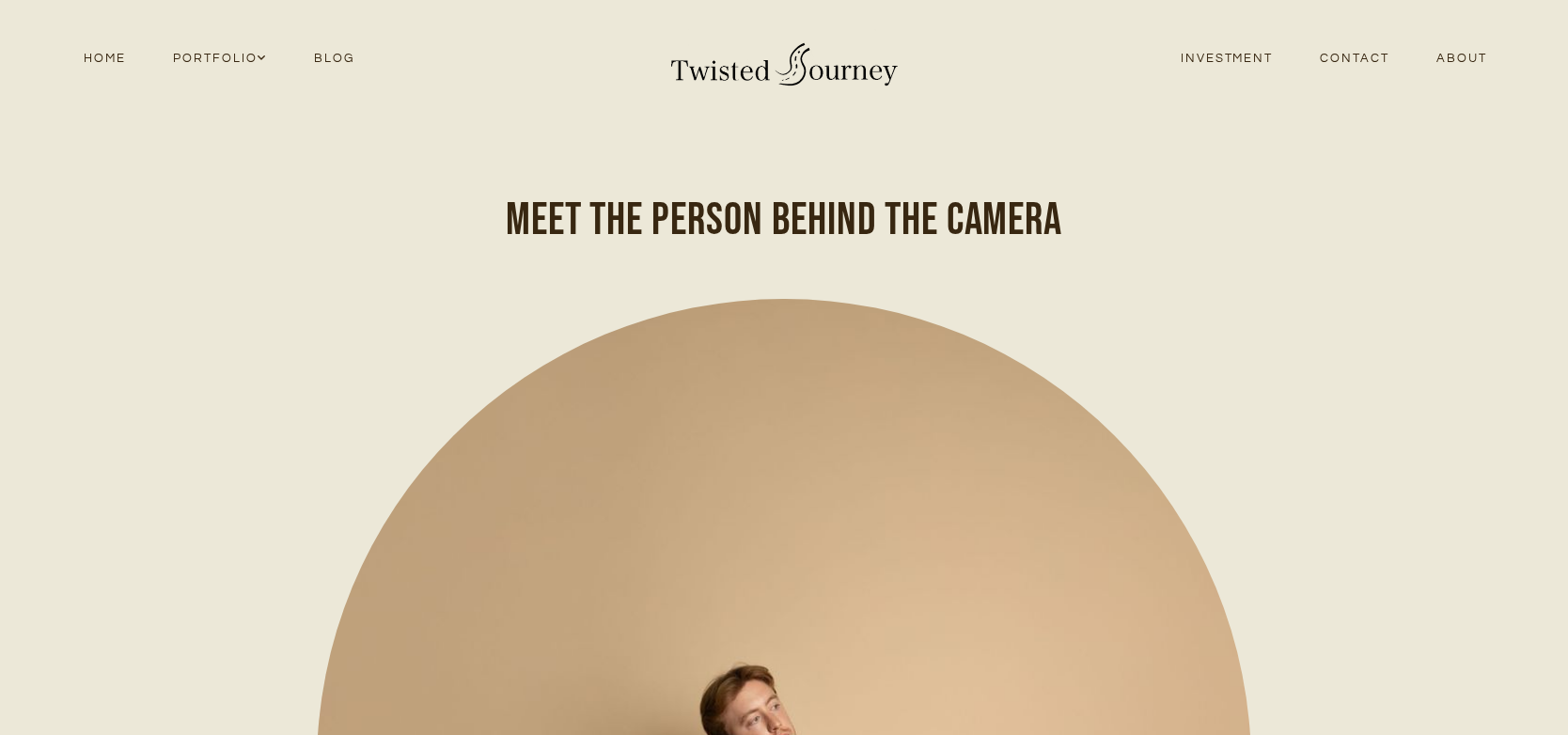 scroll, scrollTop: 0, scrollLeft: 0, axis: both 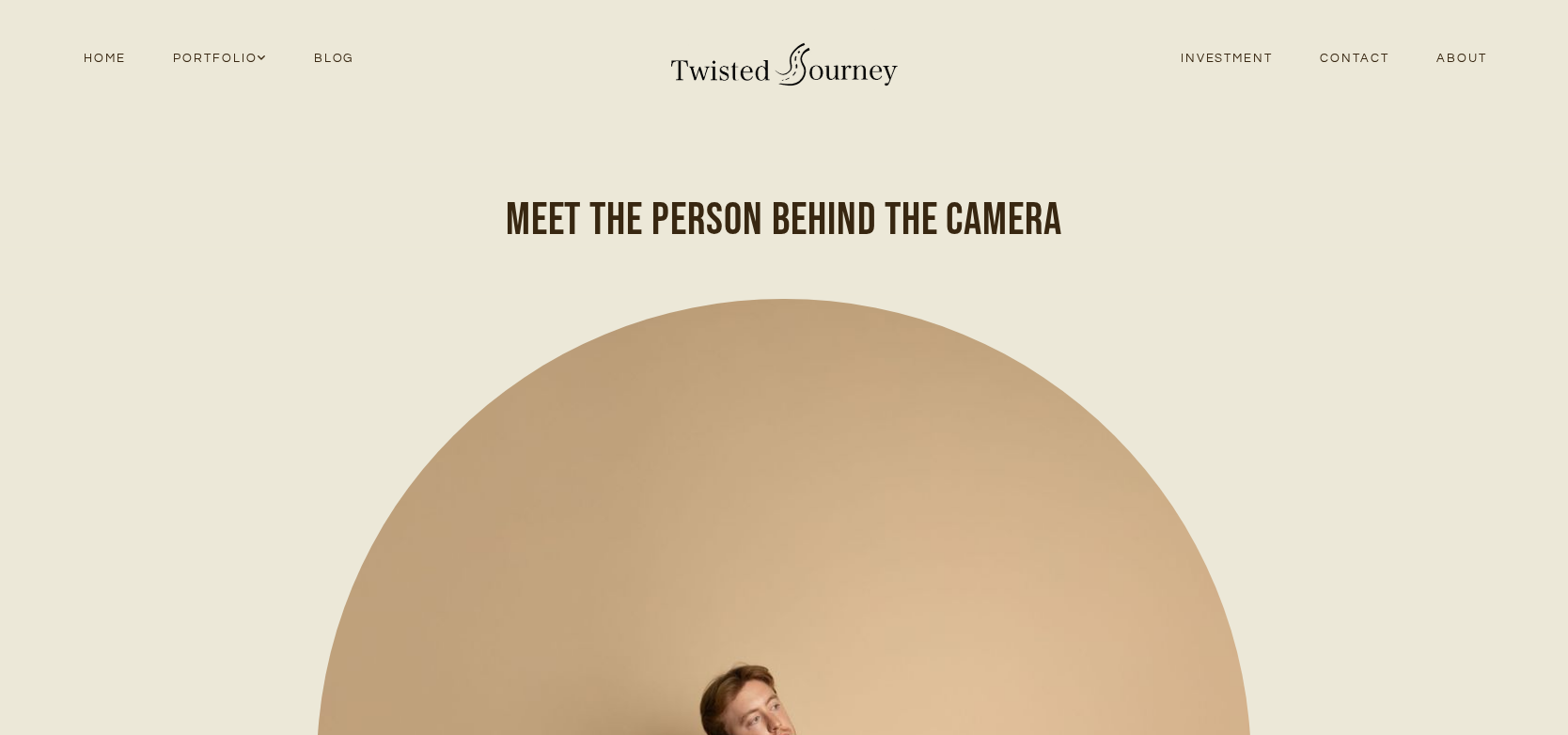 click on "Weddings" at bounding box center [220, 111] 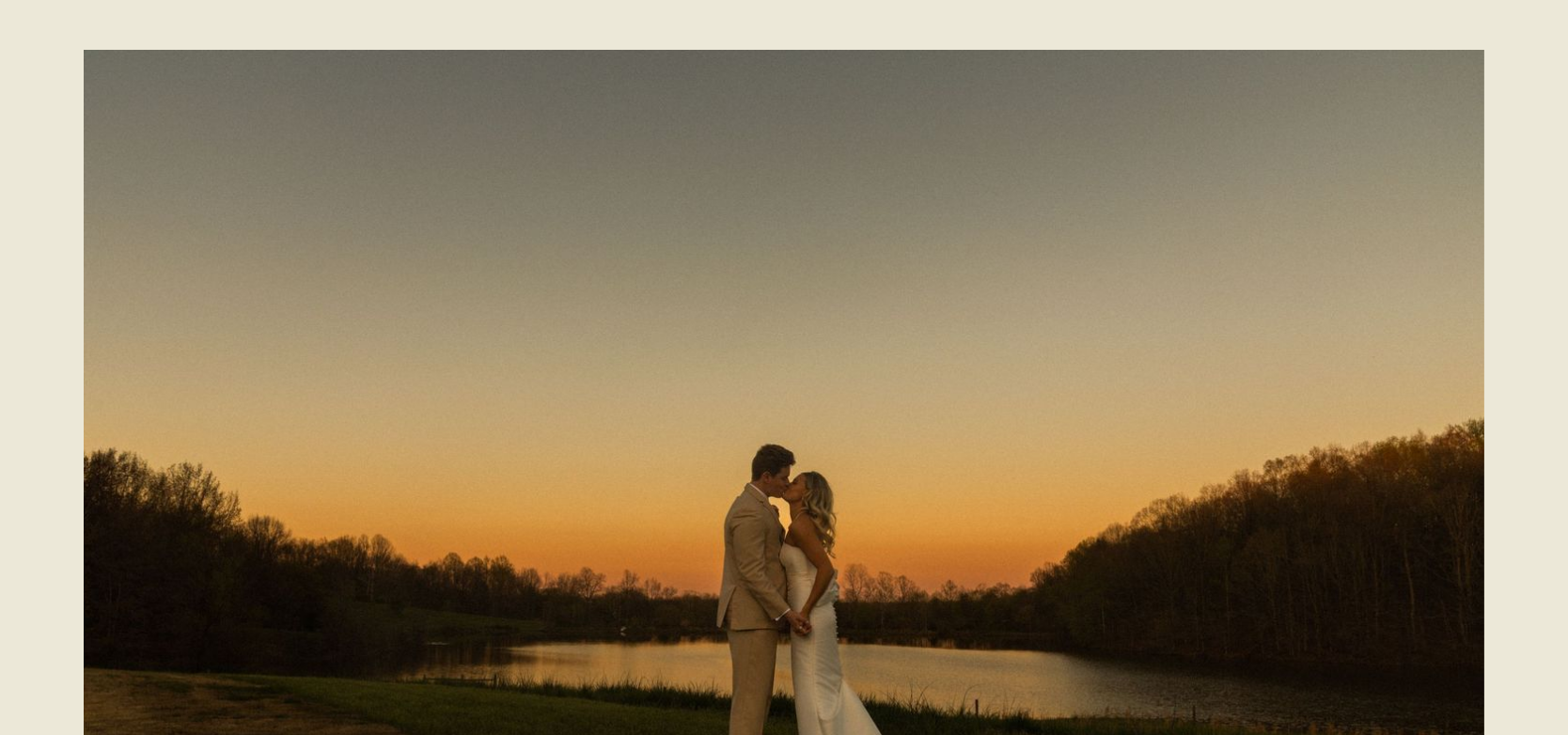 scroll, scrollTop: 0, scrollLeft: 0, axis: both 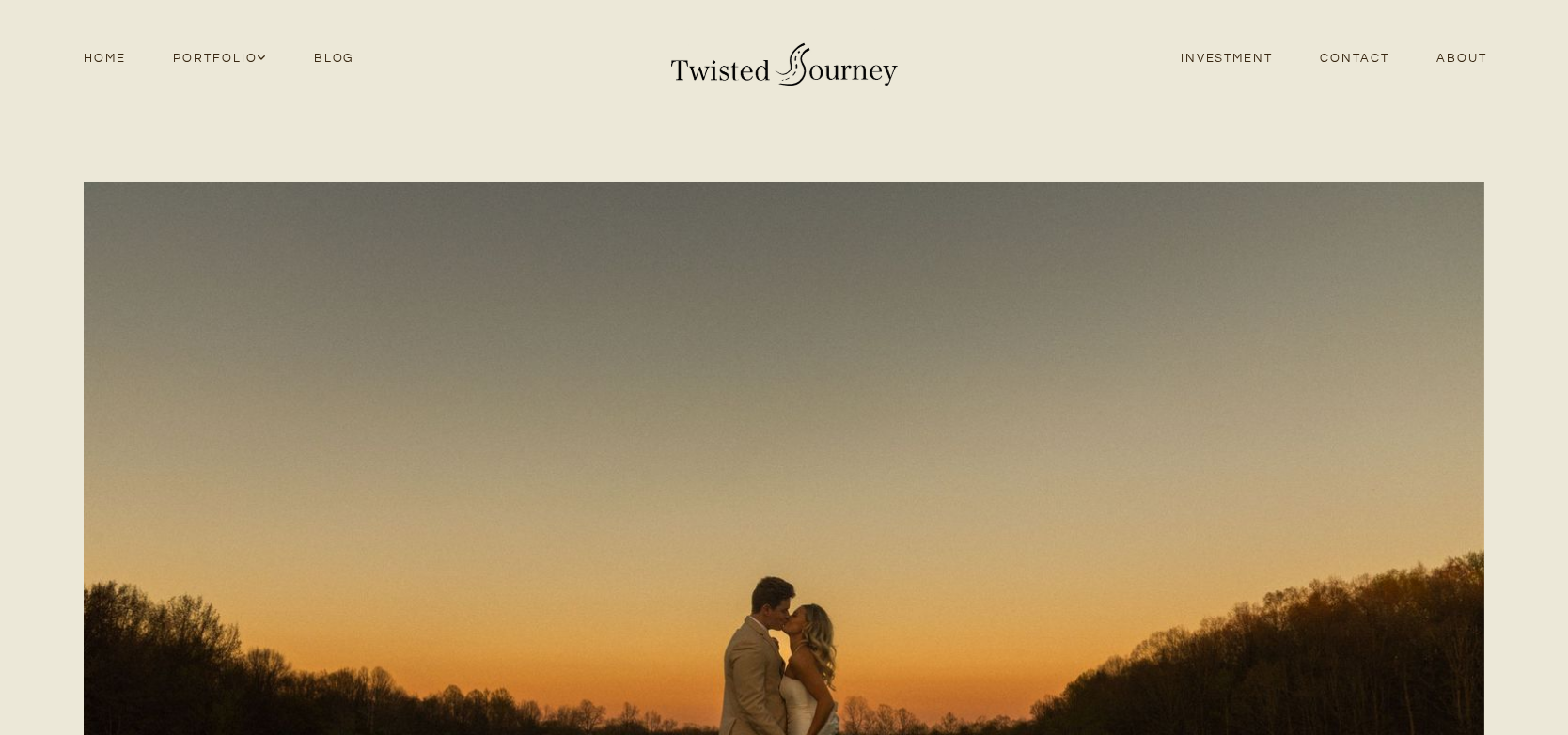 click on "Investment" at bounding box center (1227, 58) 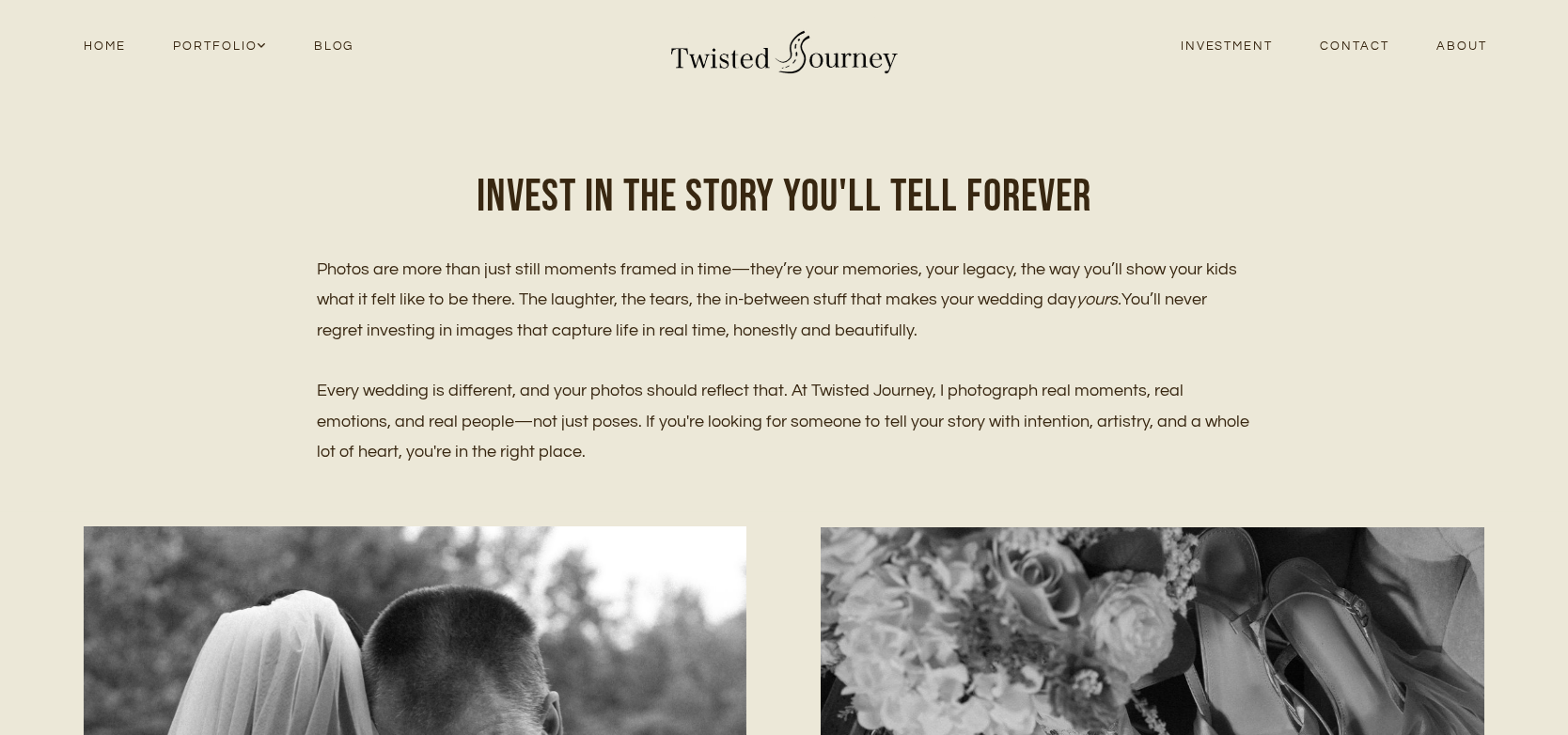 scroll, scrollTop: 0, scrollLeft: 0, axis: both 